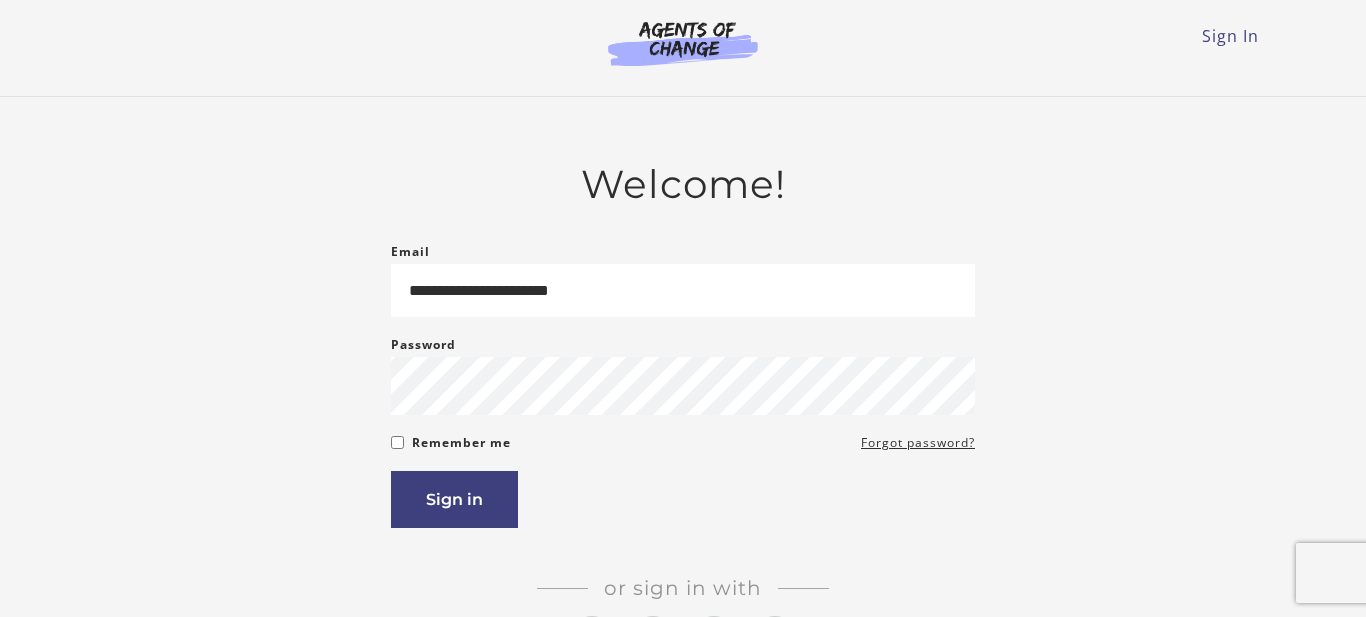 scroll, scrollTop: 0, scrollLeft: 0, axis: both 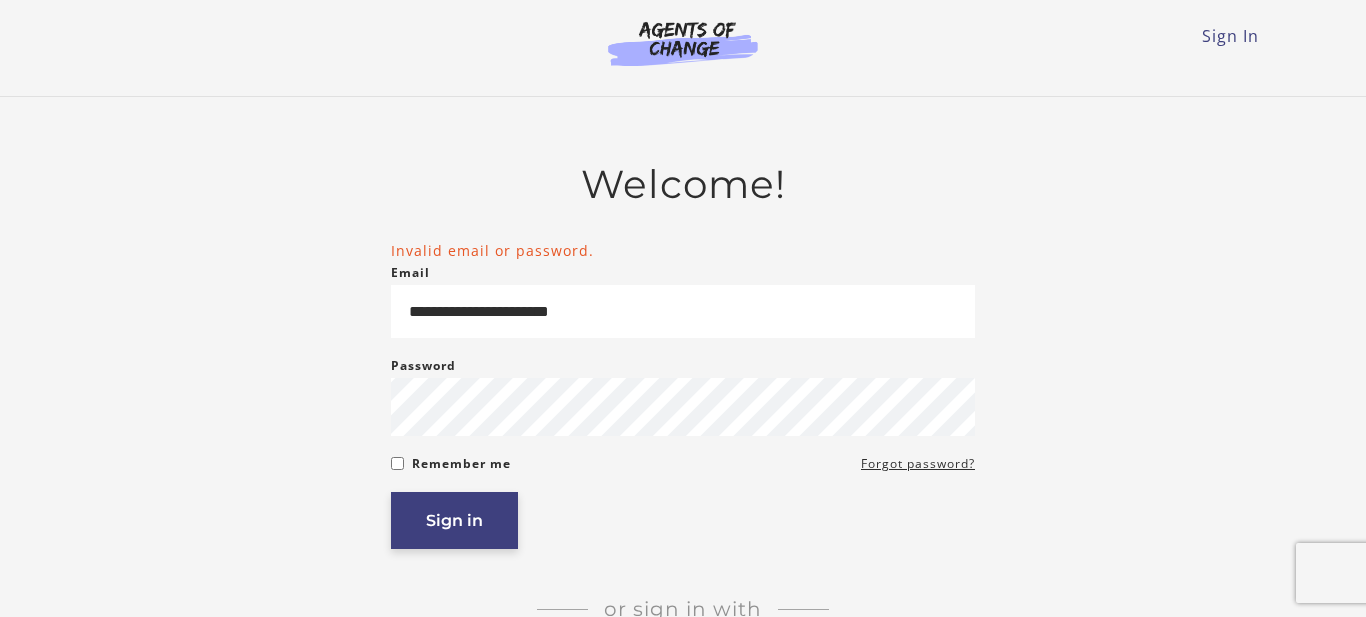 click on "Sign in" at bounding box center [454, 520] 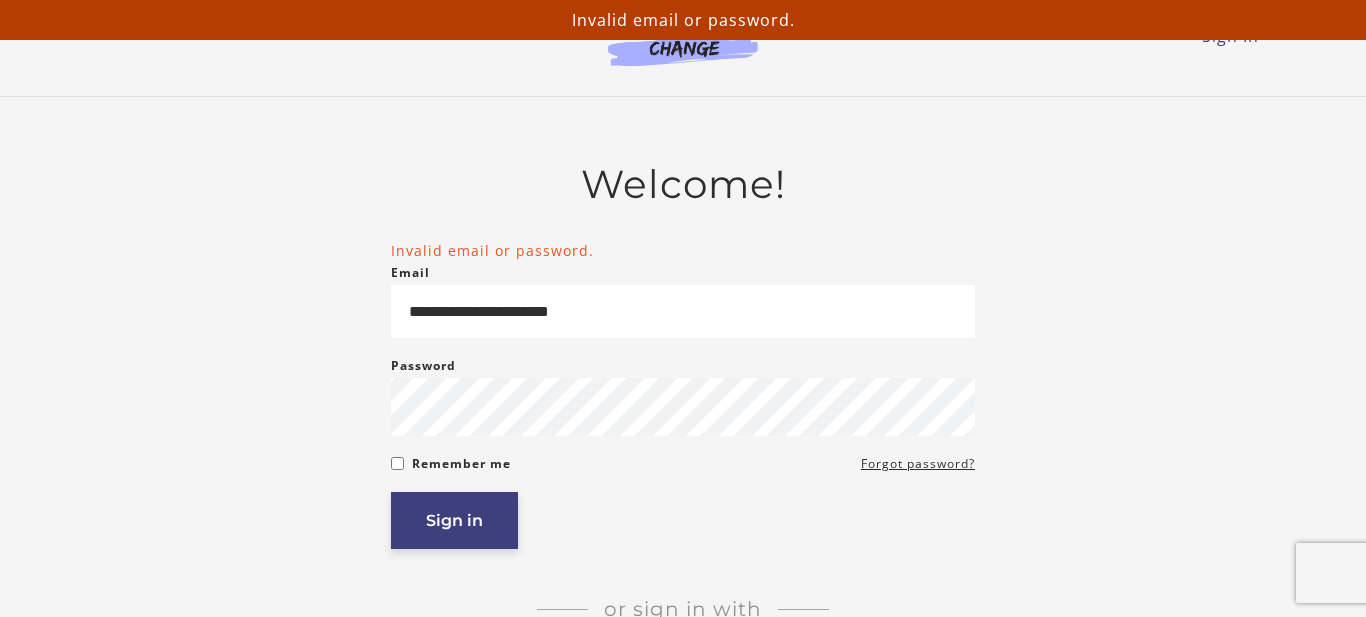 scroll, scrollTop: 0, scrollLeft: 0, axis: both 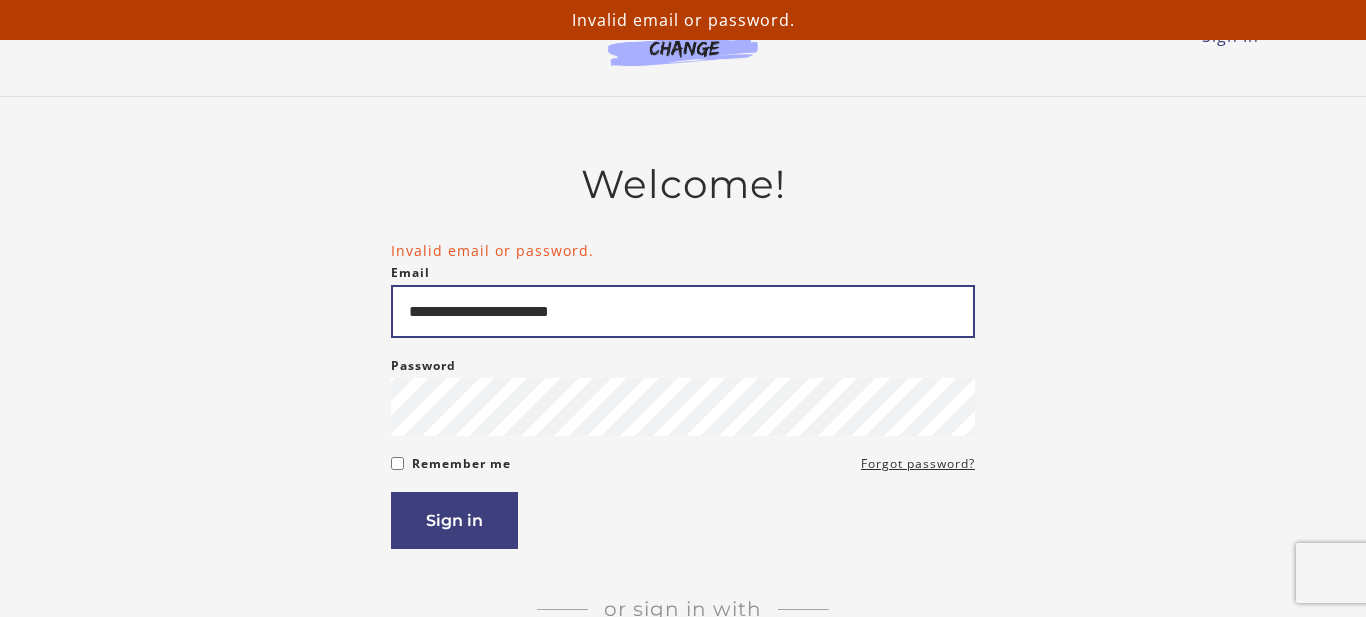 click on "**********" at bounding box center (683, 311) 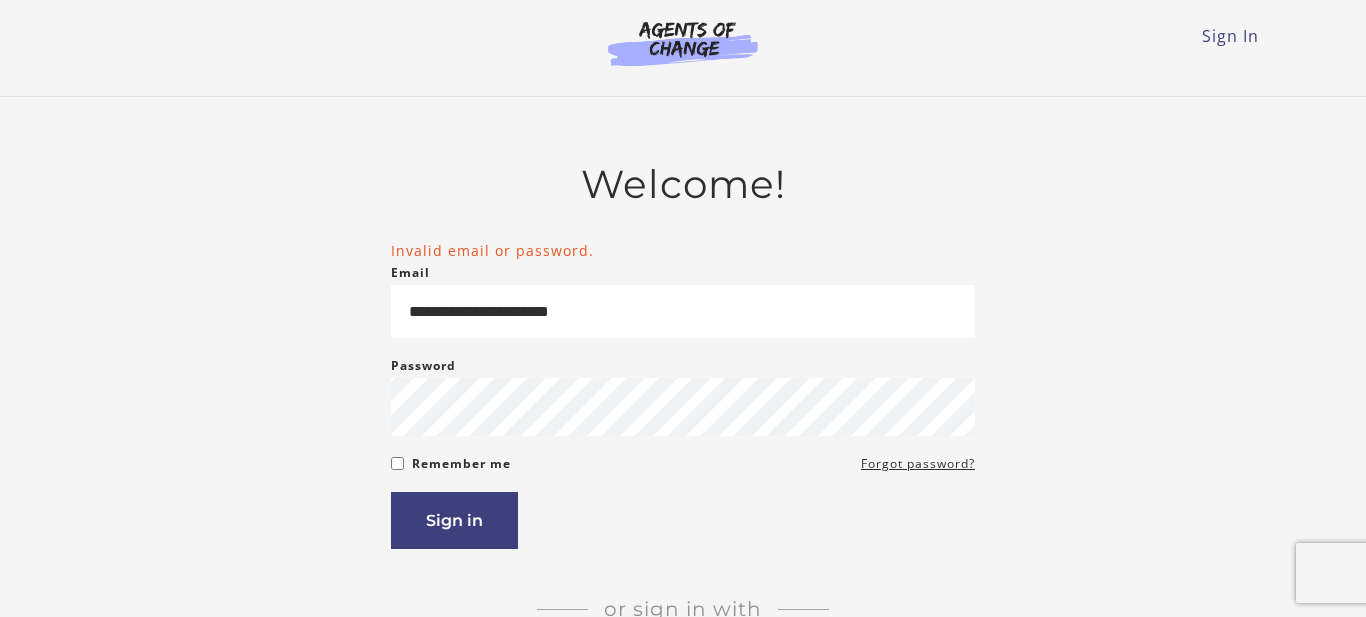 scroll, scrollTop: 0, scrollLeft: 0, axis: both 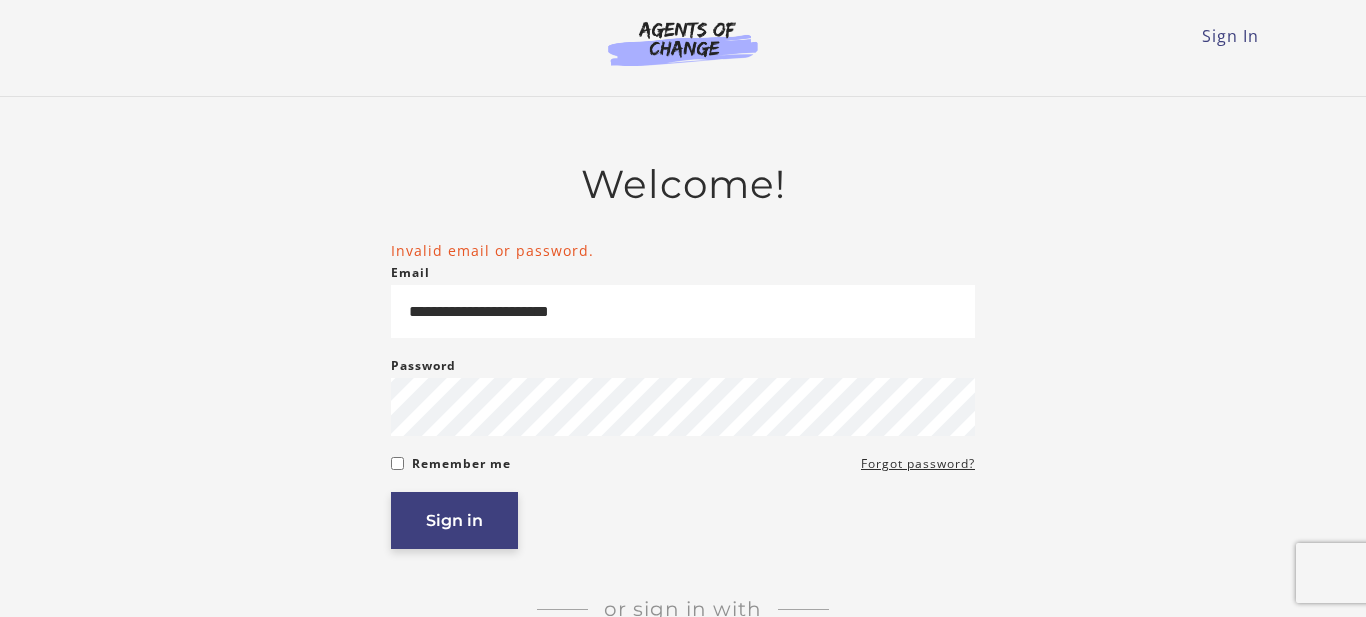 click on "Sign in" at bounding box center (454, 520) 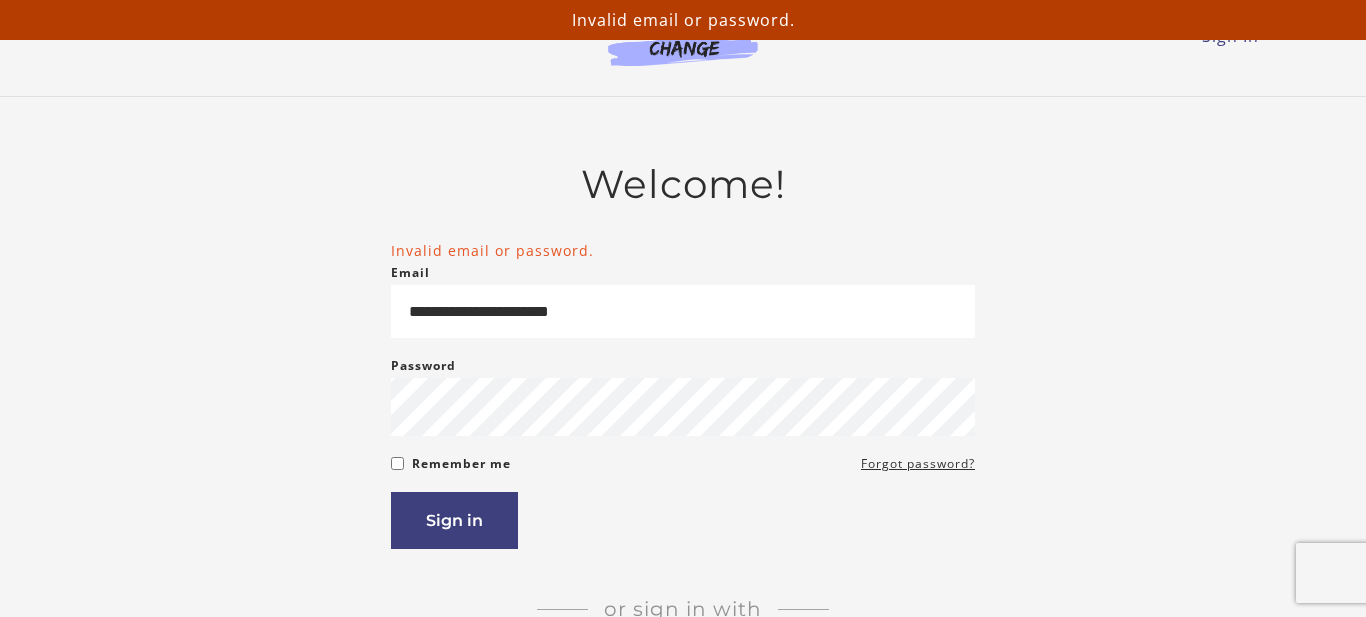 scroll, scrollTop: 0, scrollLeft: 0, axis: both 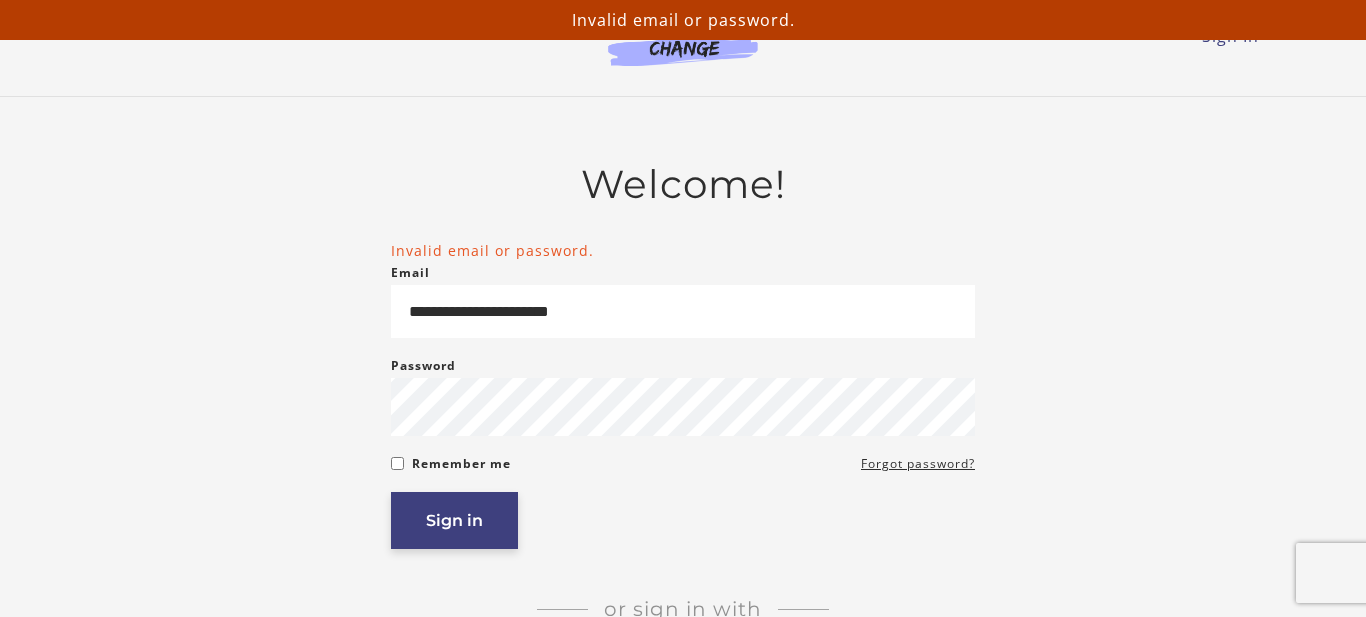 click on "Sign in" at bounding box center [454, 520] 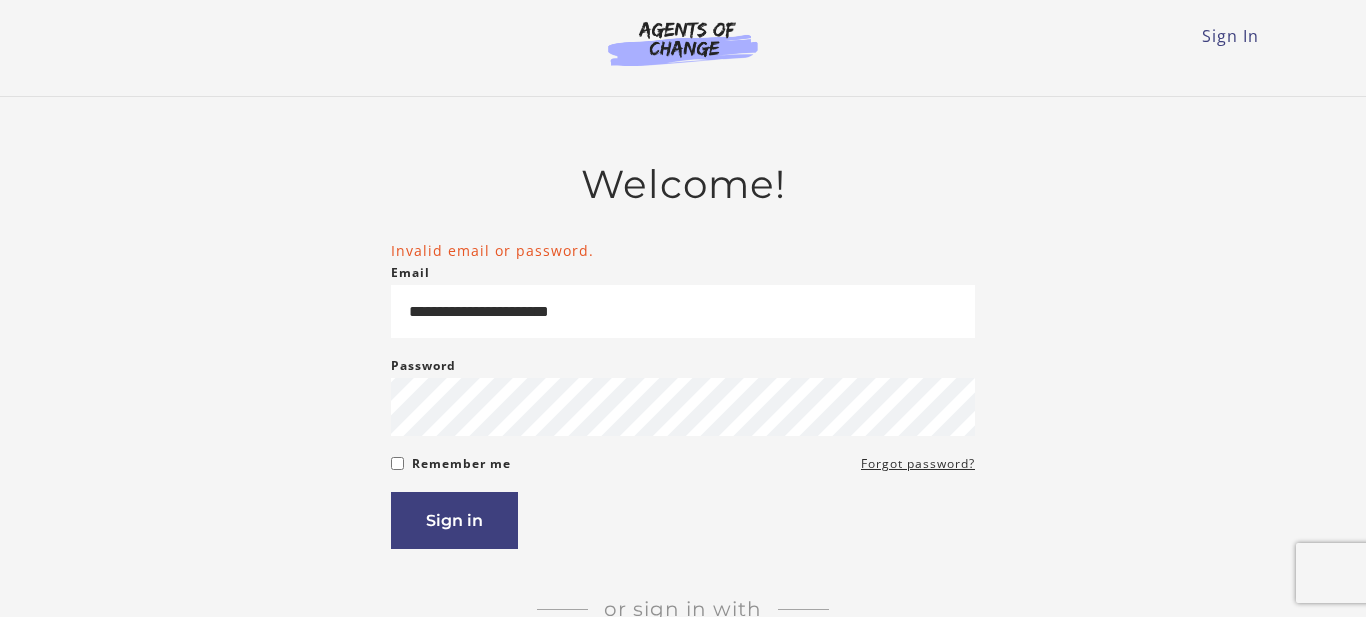 scroll, scrollTop: 0, scrollLeft: 0, axis: both 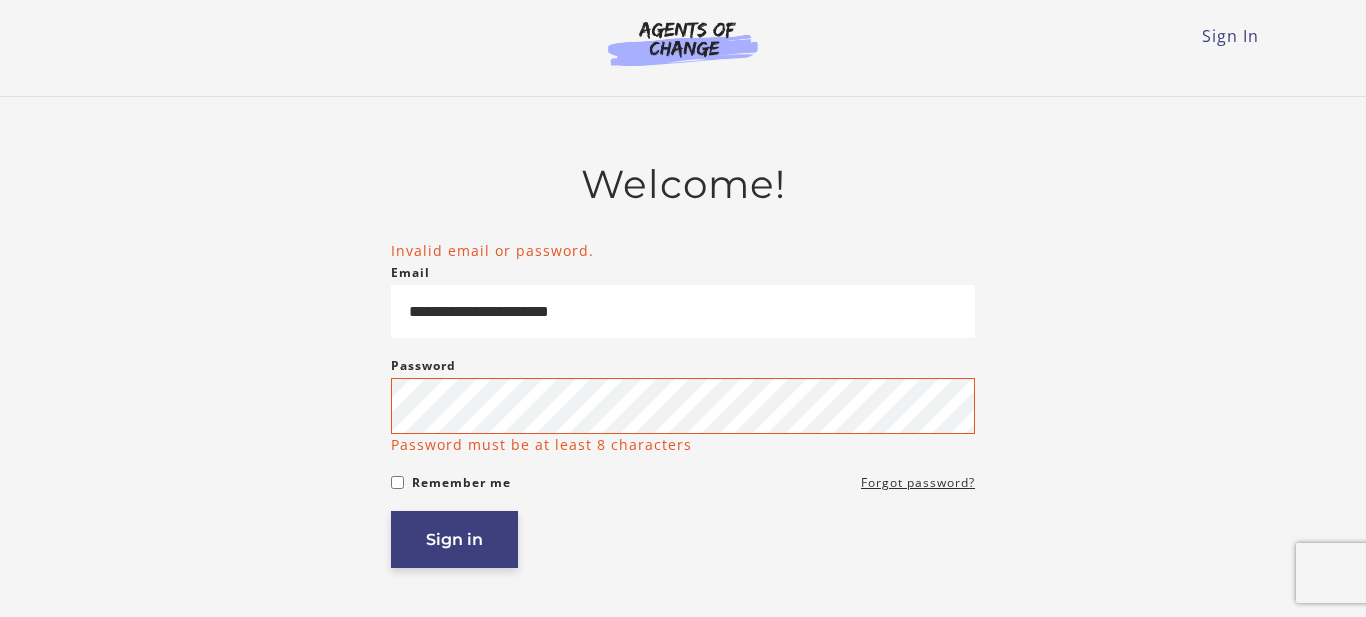 click on "Sign in" at bounding box center (454, 539) 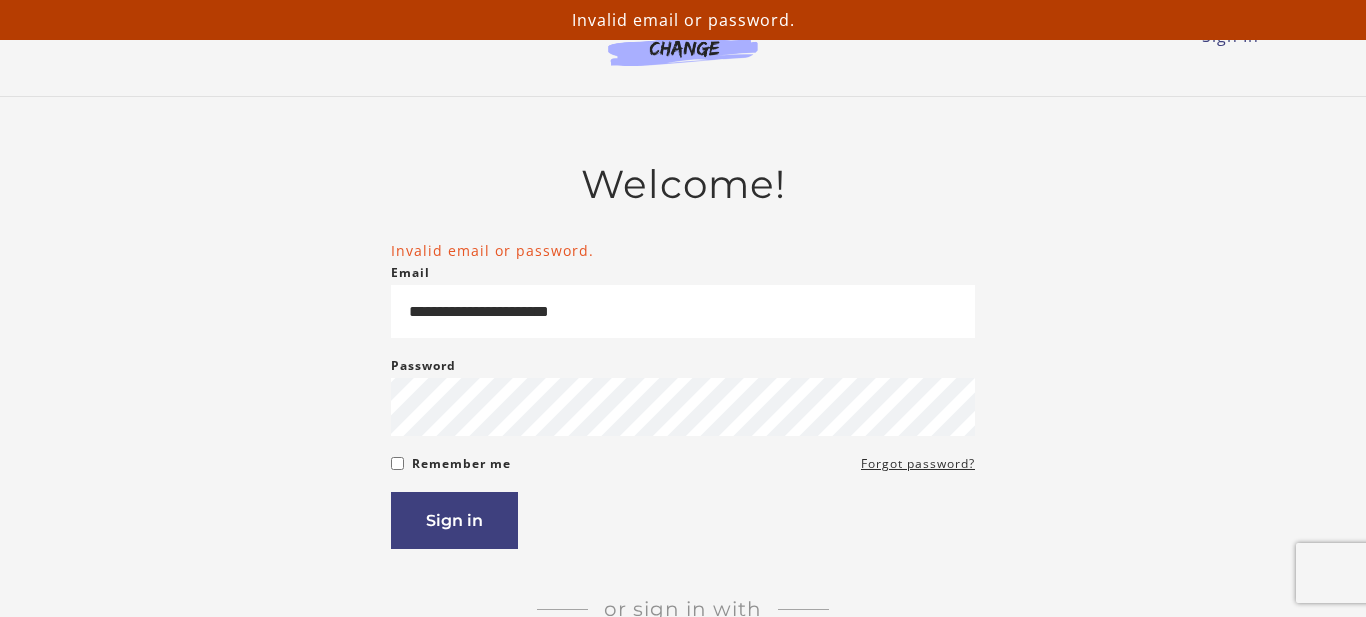 scroll, scrollTop: 0, scrollLeft: 0, axis: both 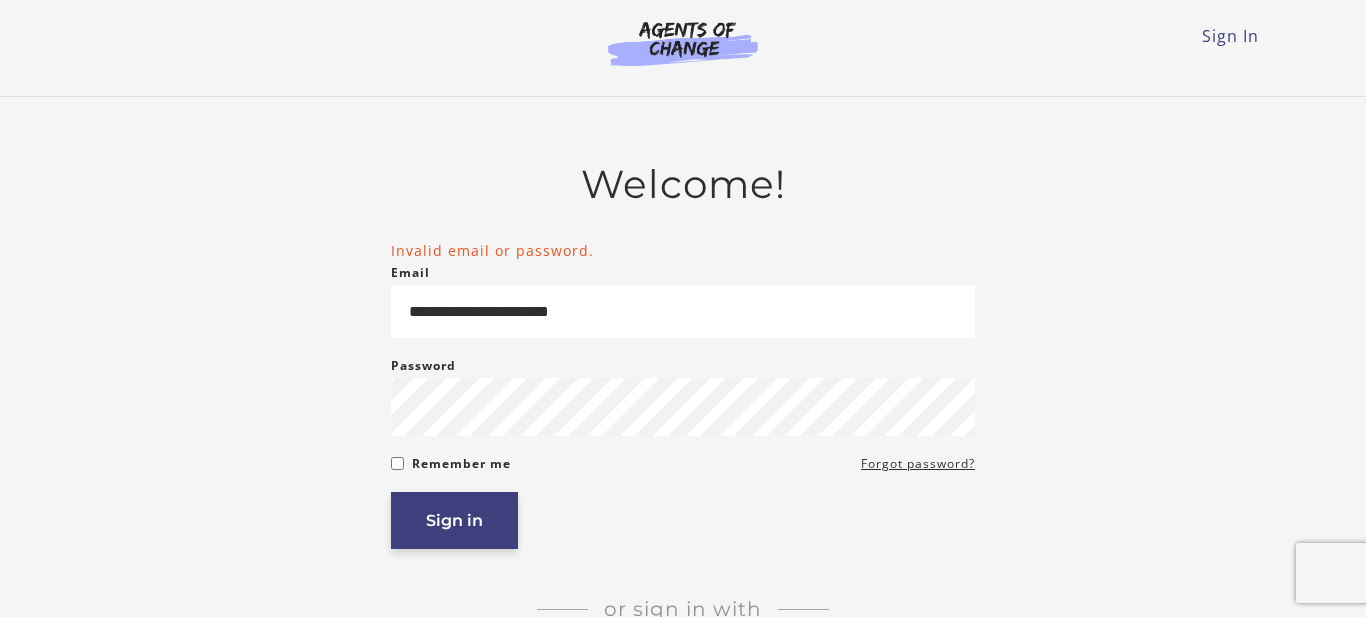click on "Sign in" at bounding box center [454, 520] 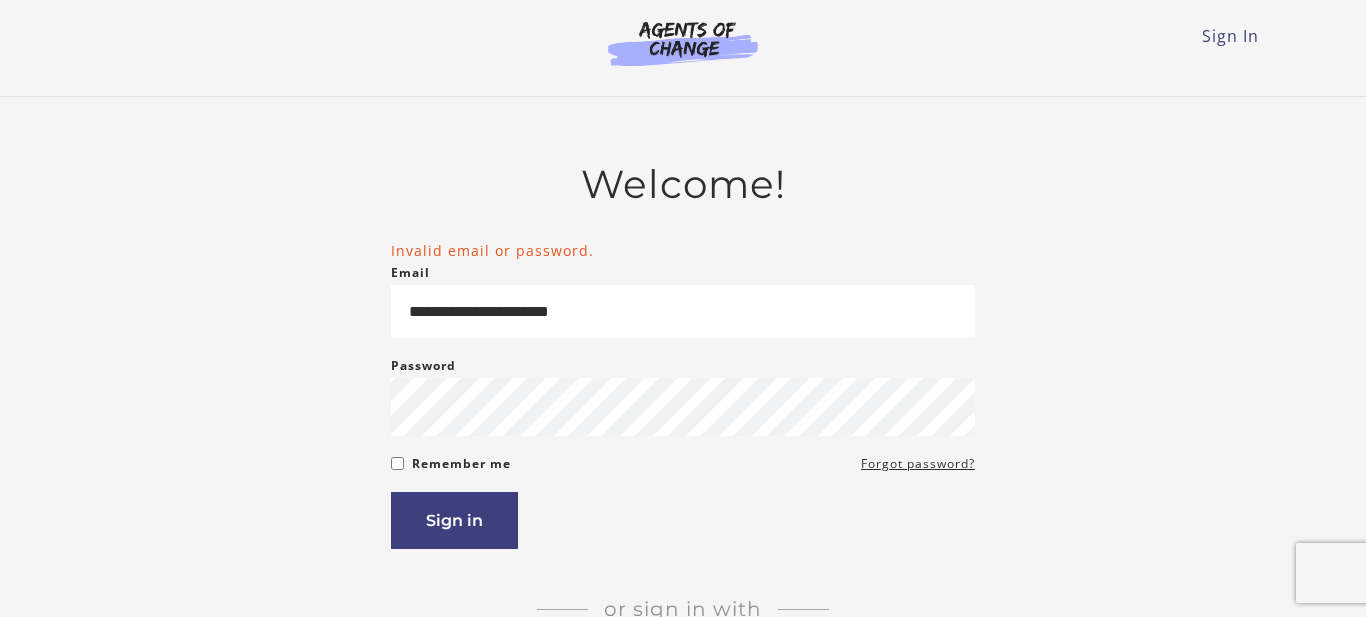 scroll, scrollTop: 0, scrollLeft: 0, axis: both 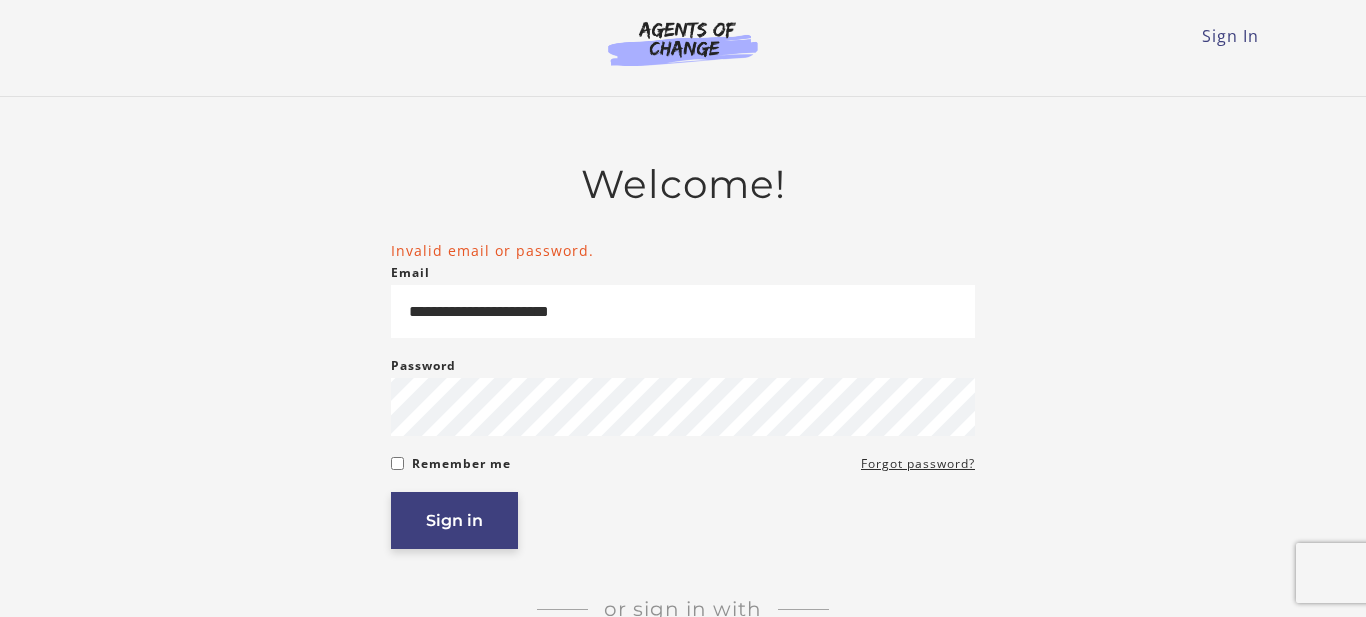 click on "Sign in" at bounding box center (454, 520) 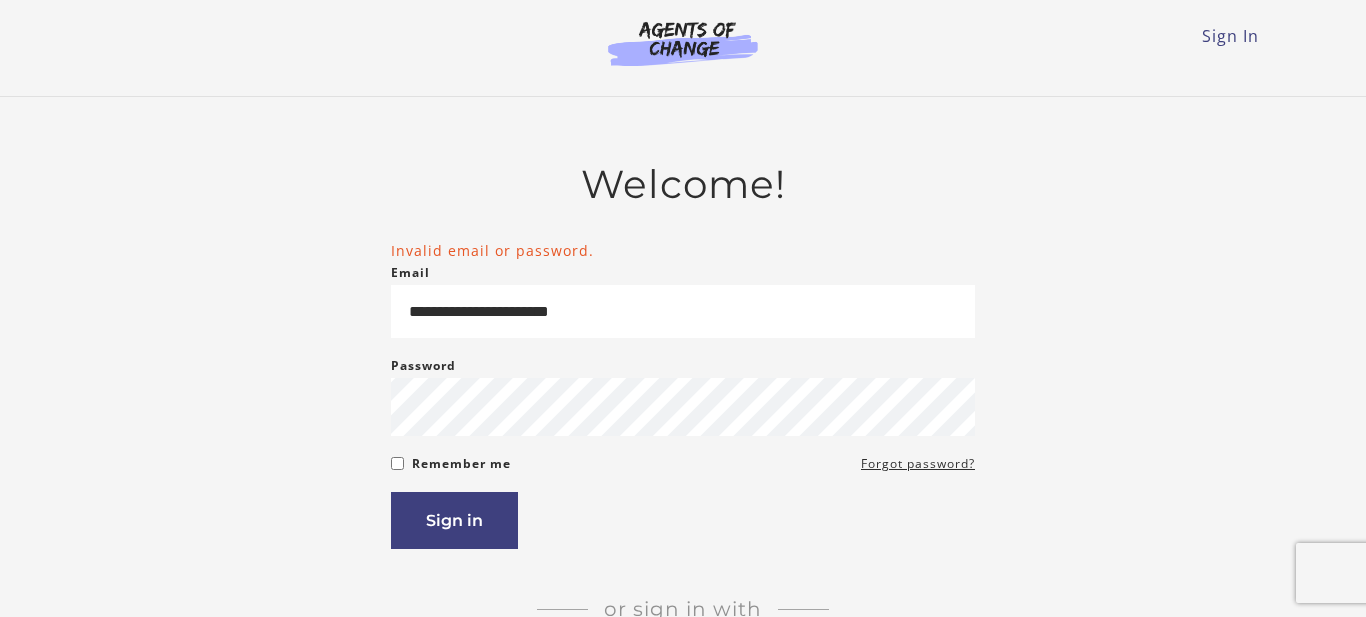 scroll, scrollTop: 0, scrollLeft: 0, axis: both 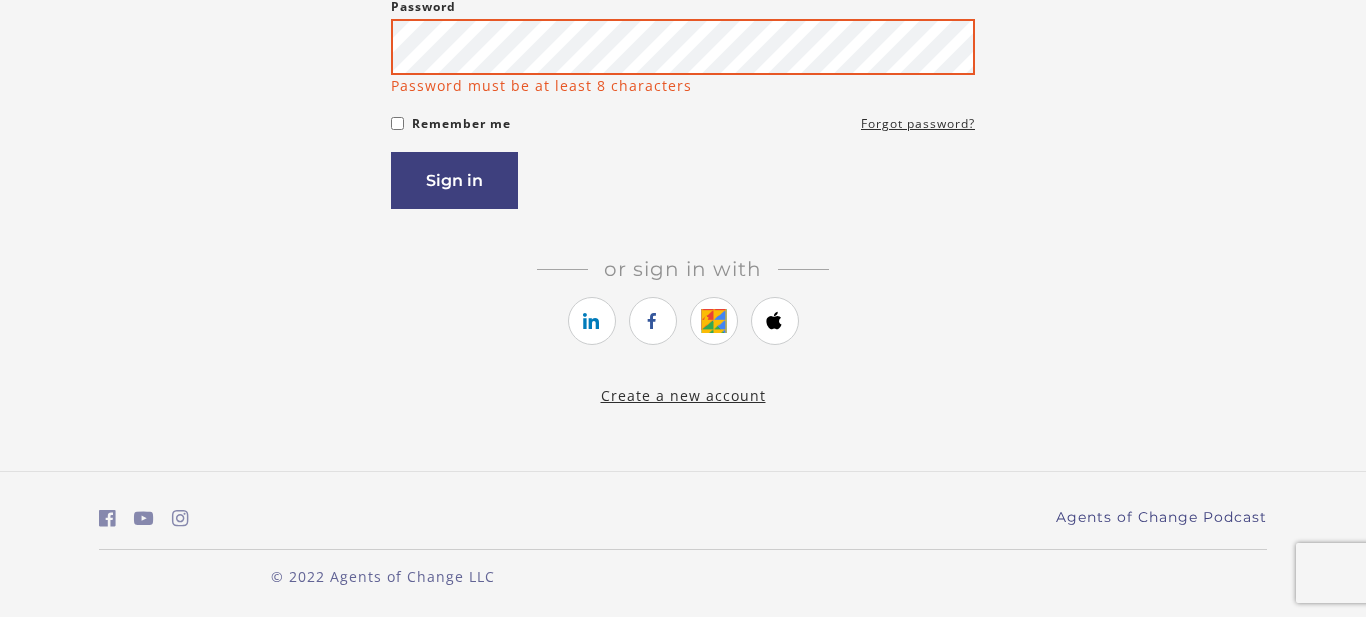 click on "Sign in" at bounding box center (454, 180) 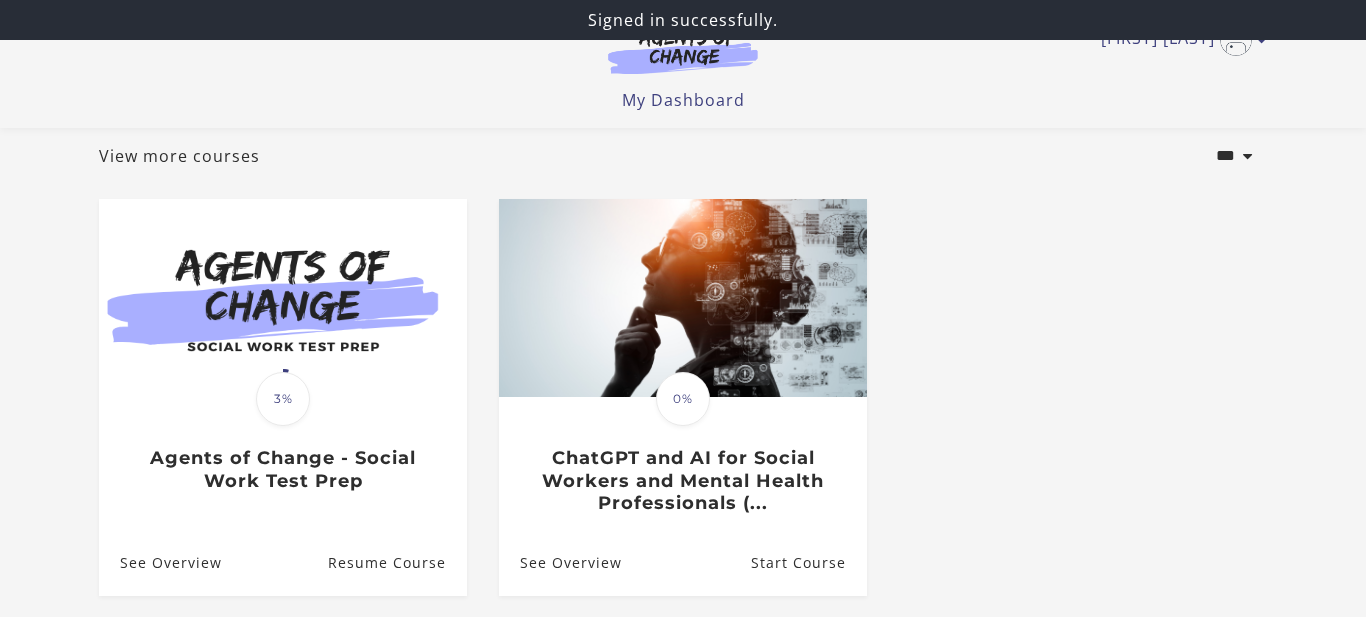 scroll, scrollTop: 83, scrollLeft: 0, axis: vertical 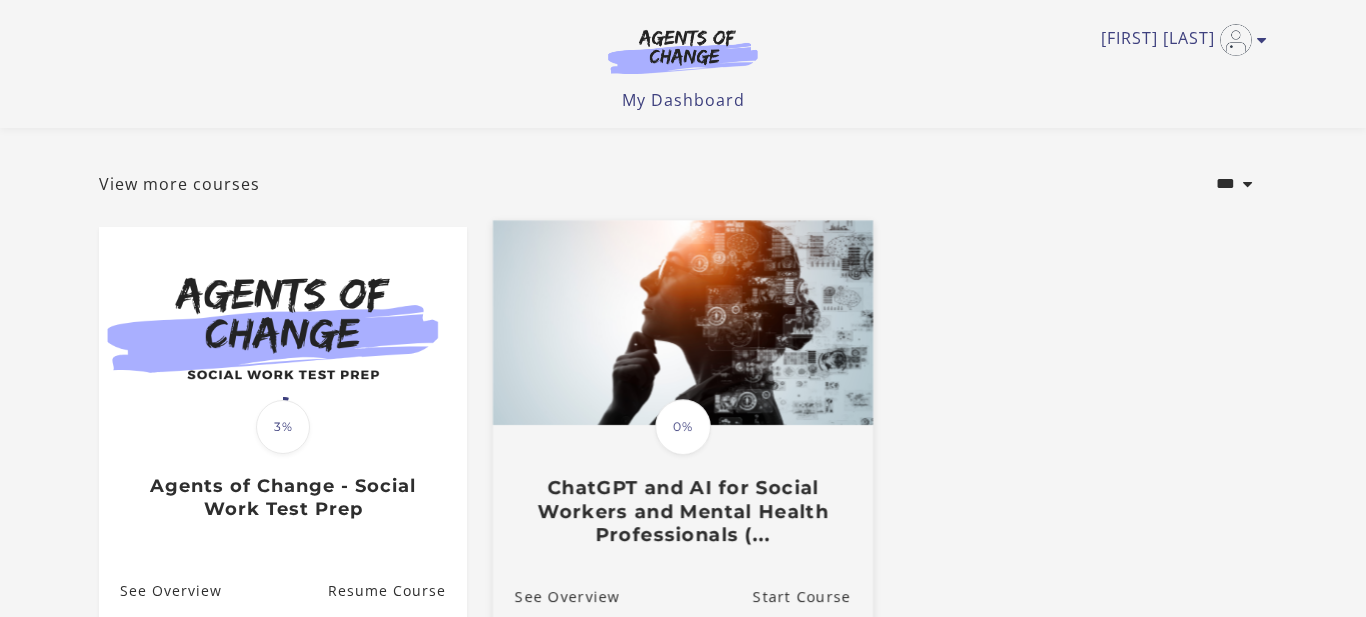 click on "0%" at bounding box center (683, 427) 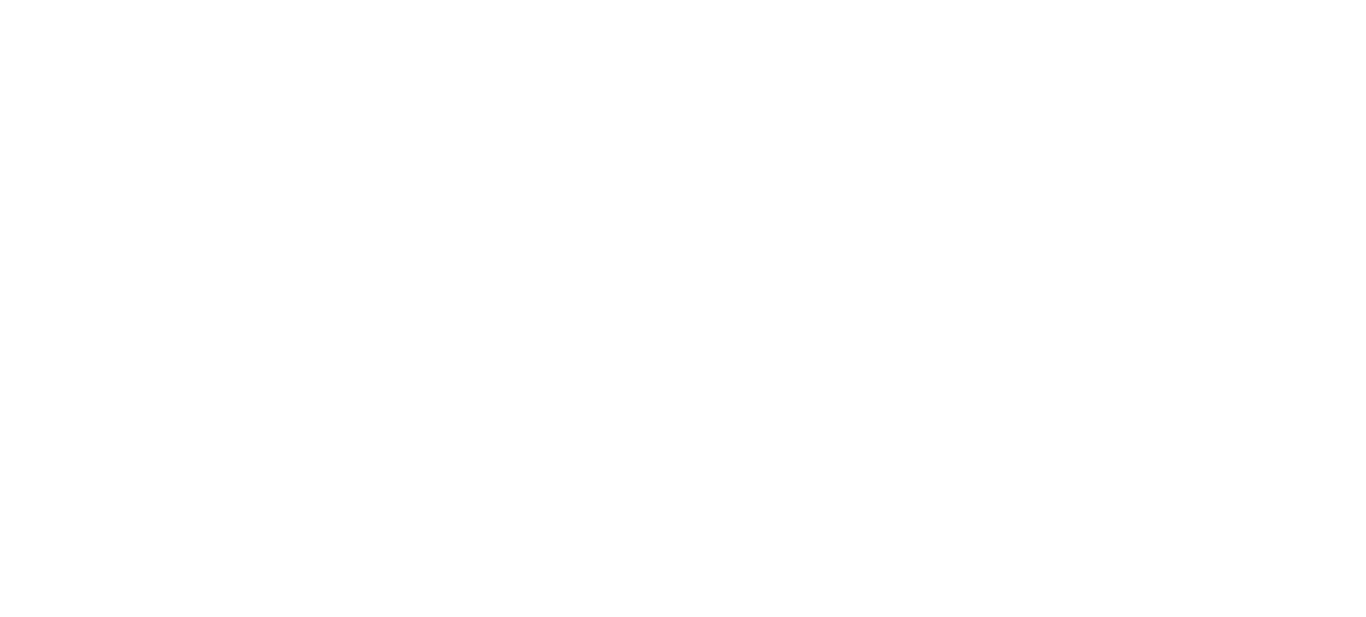 scroll, scrollTop: 0, scrollLeft: 0, axis: both 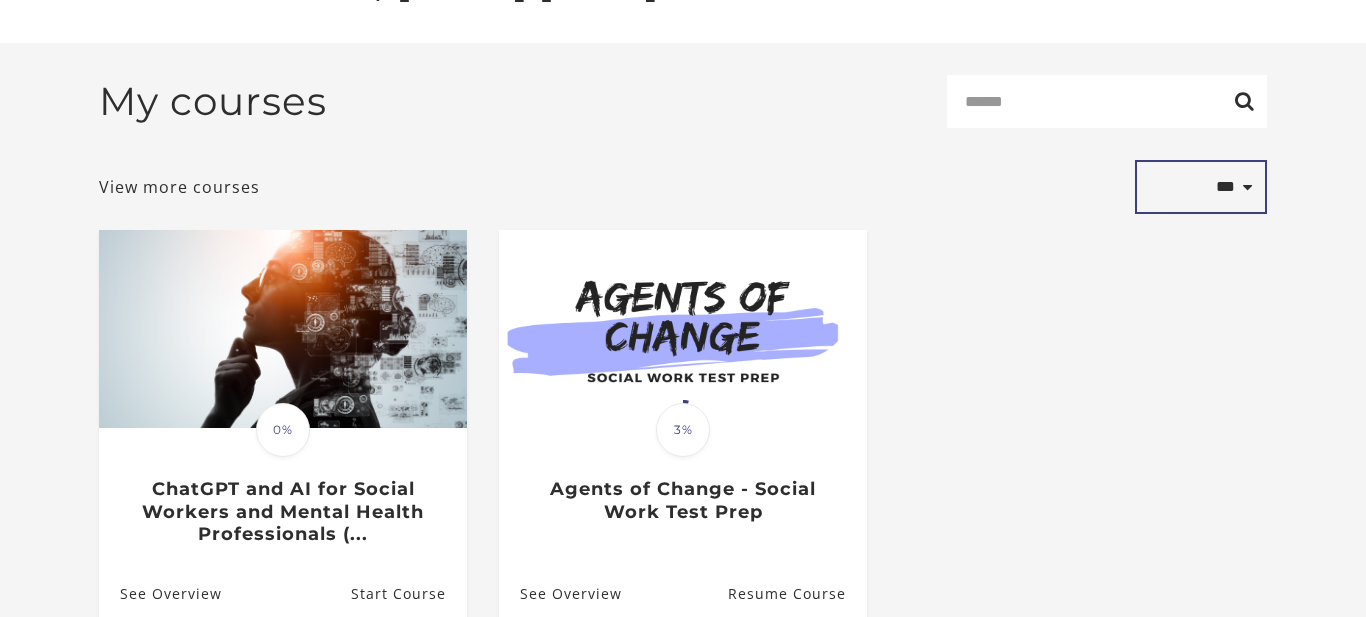 click on "**********" at bounding box center (1201, 187) 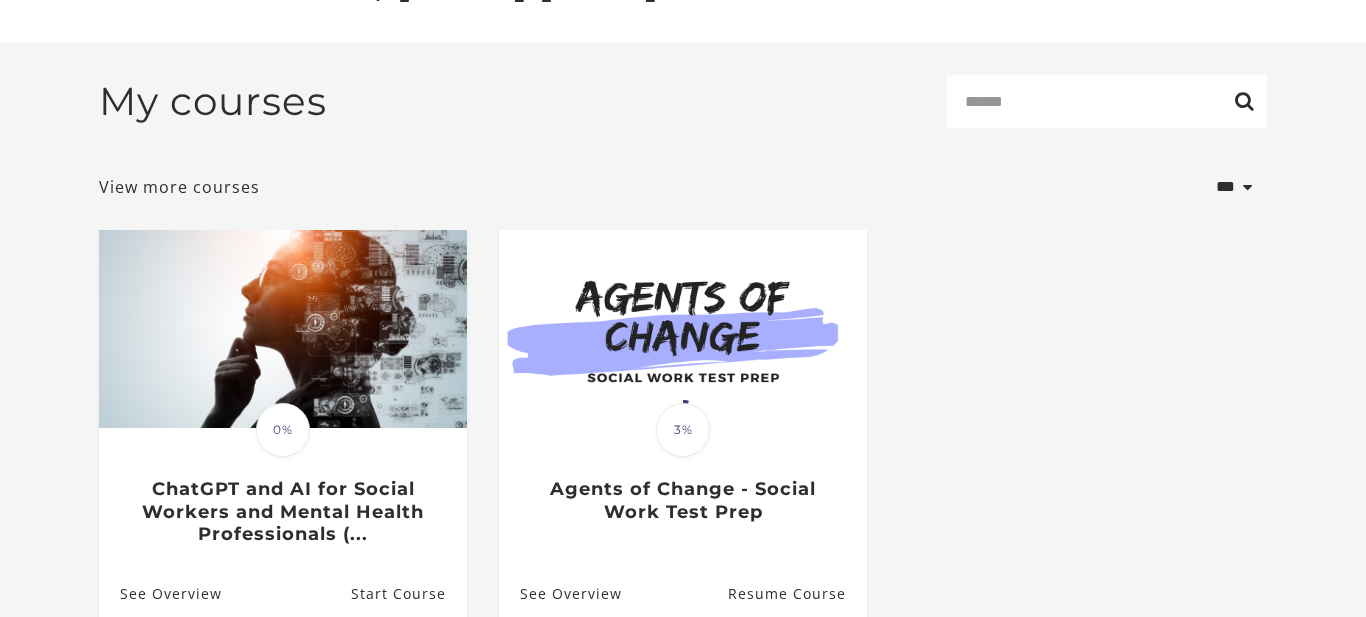 click on "**********" at bounding box center (683, 367) 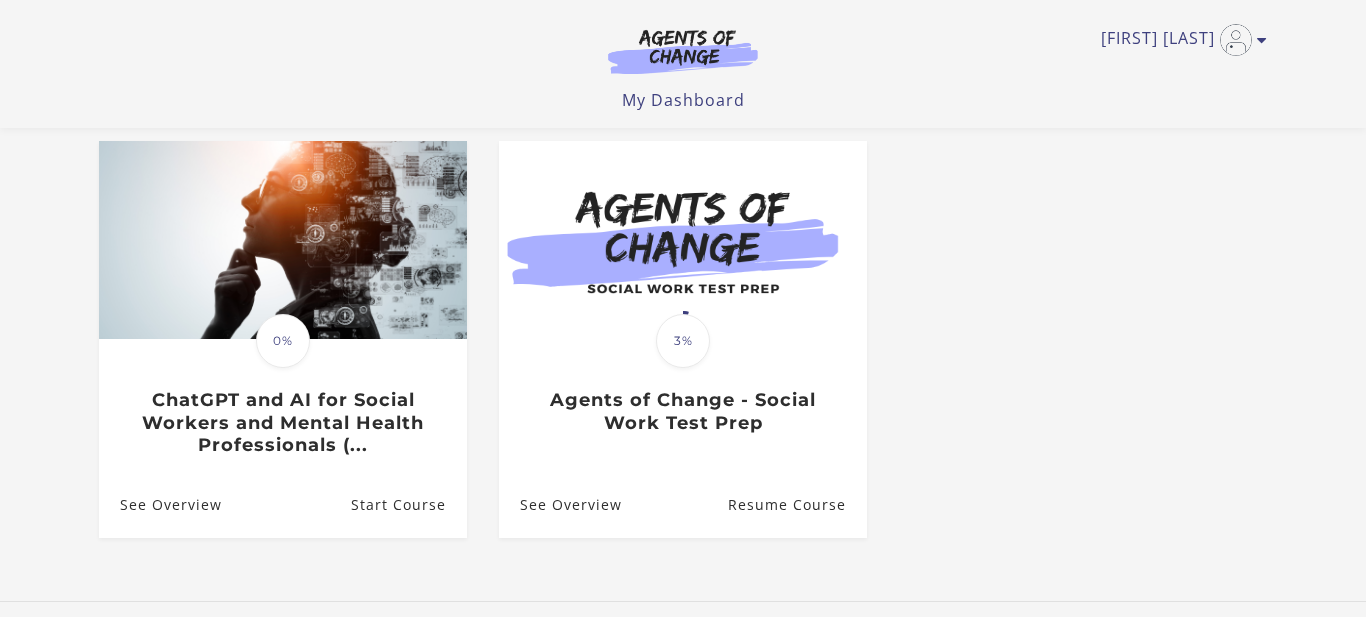 scroll, scrollTop: 129, scrollLeft: 0, axis: vertical 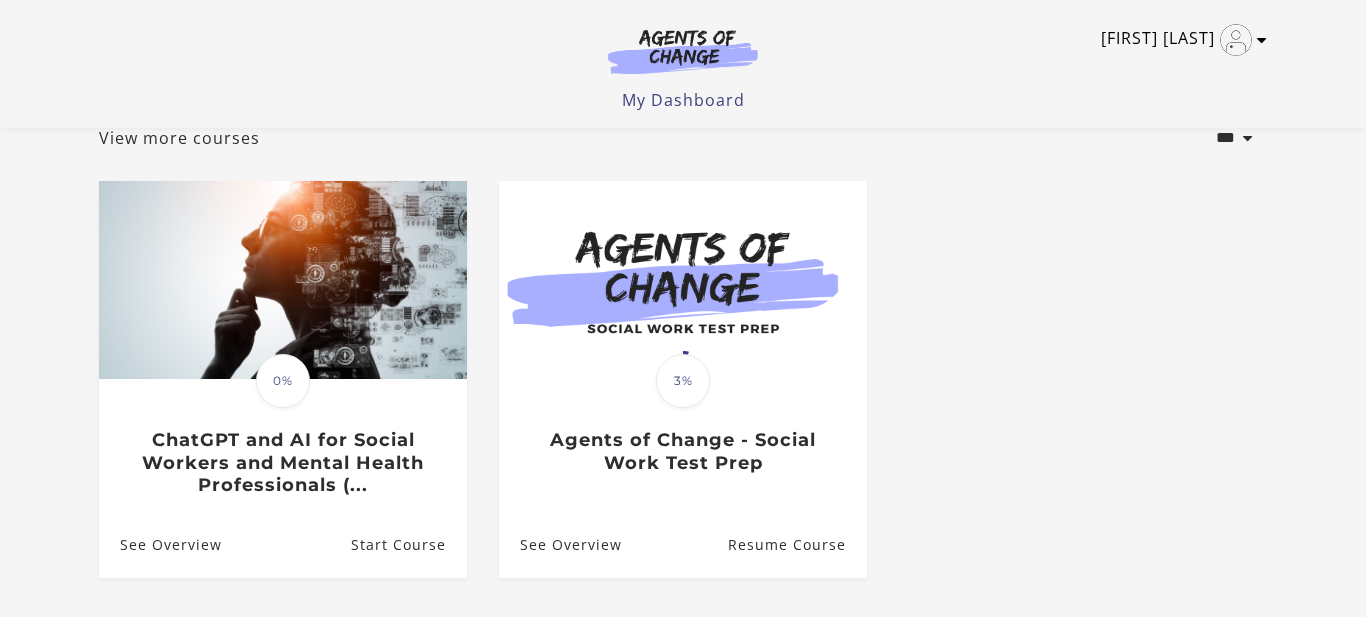 click on "[FIRST] [LAST]" at bounding box center [1179, 40] 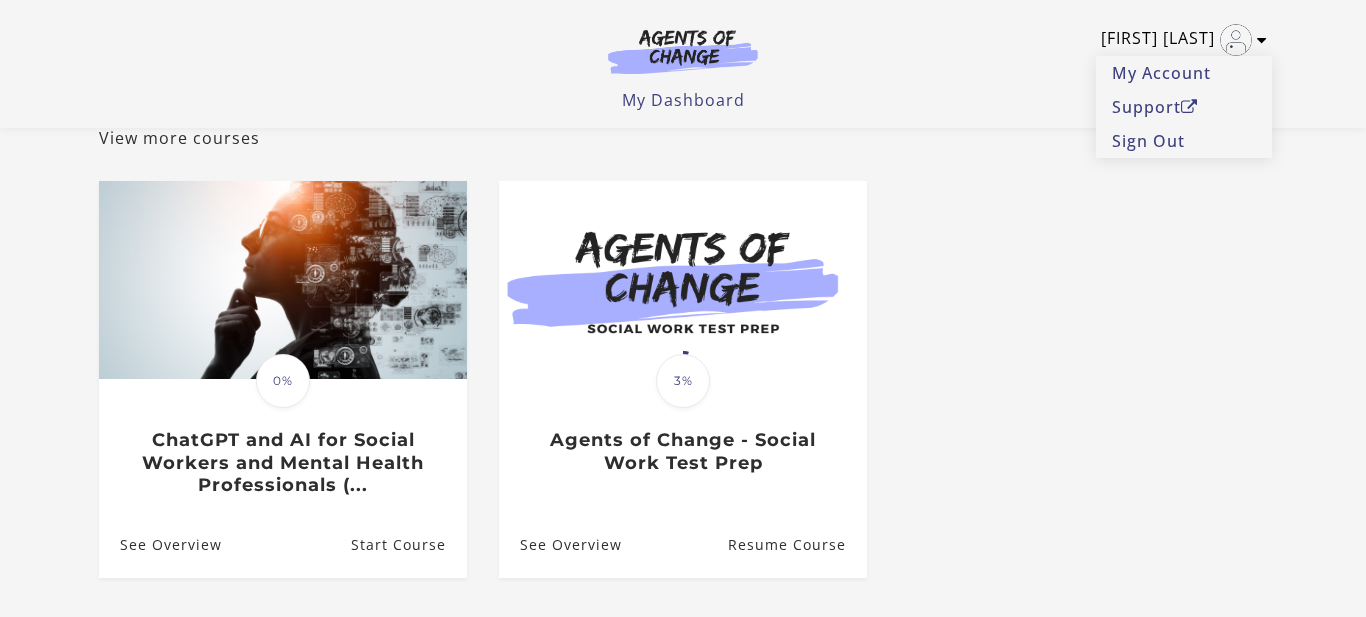 click on "[FIRST] [LAST]" at bounding box center [1179, 40] 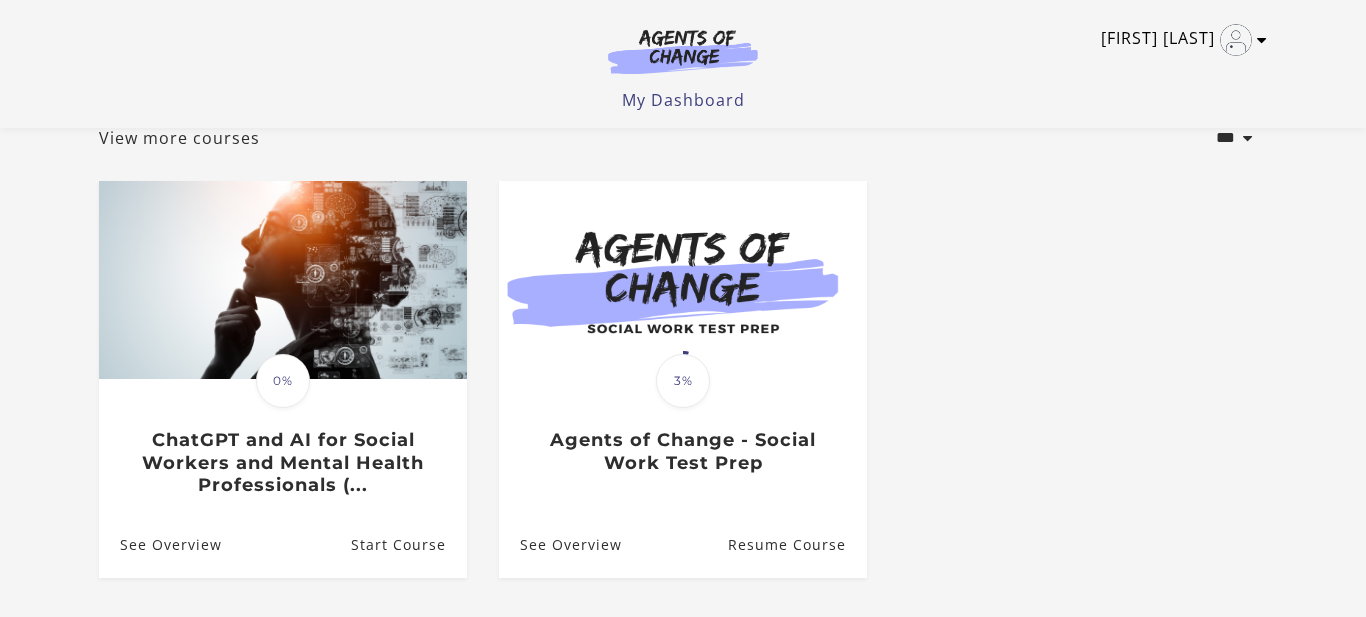 click at bounding box center [1262, 40] 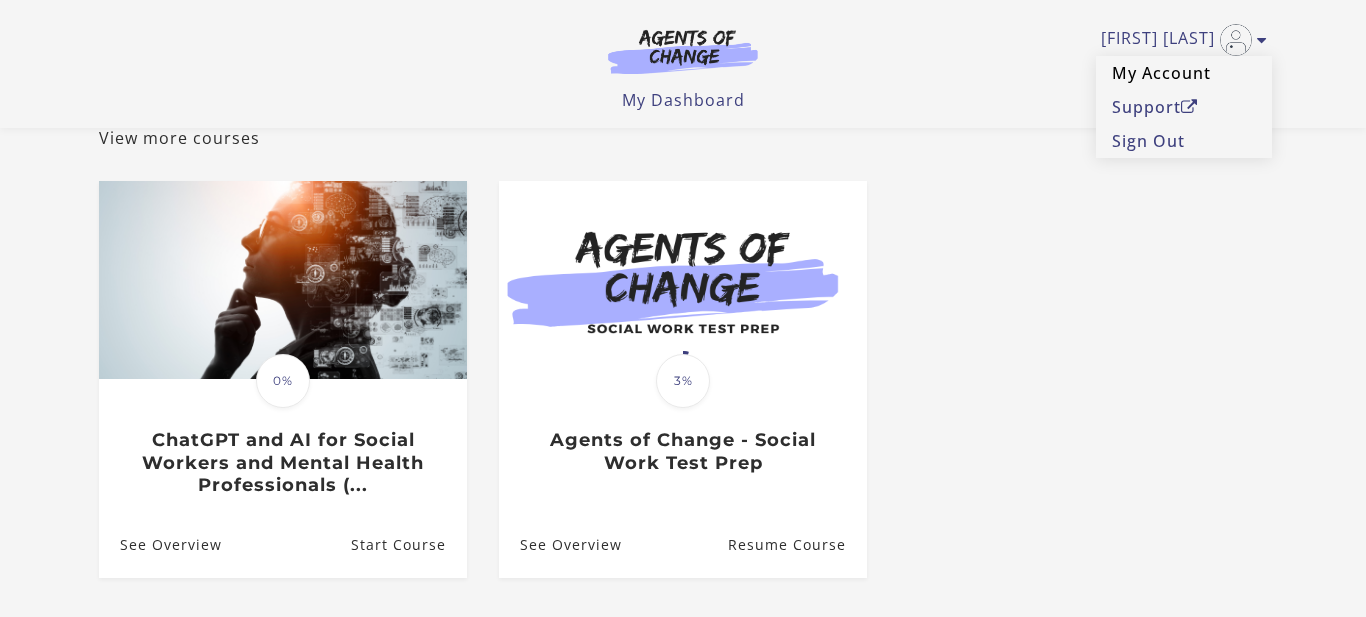 click on "My Account" at bounding box center [1184, 73] 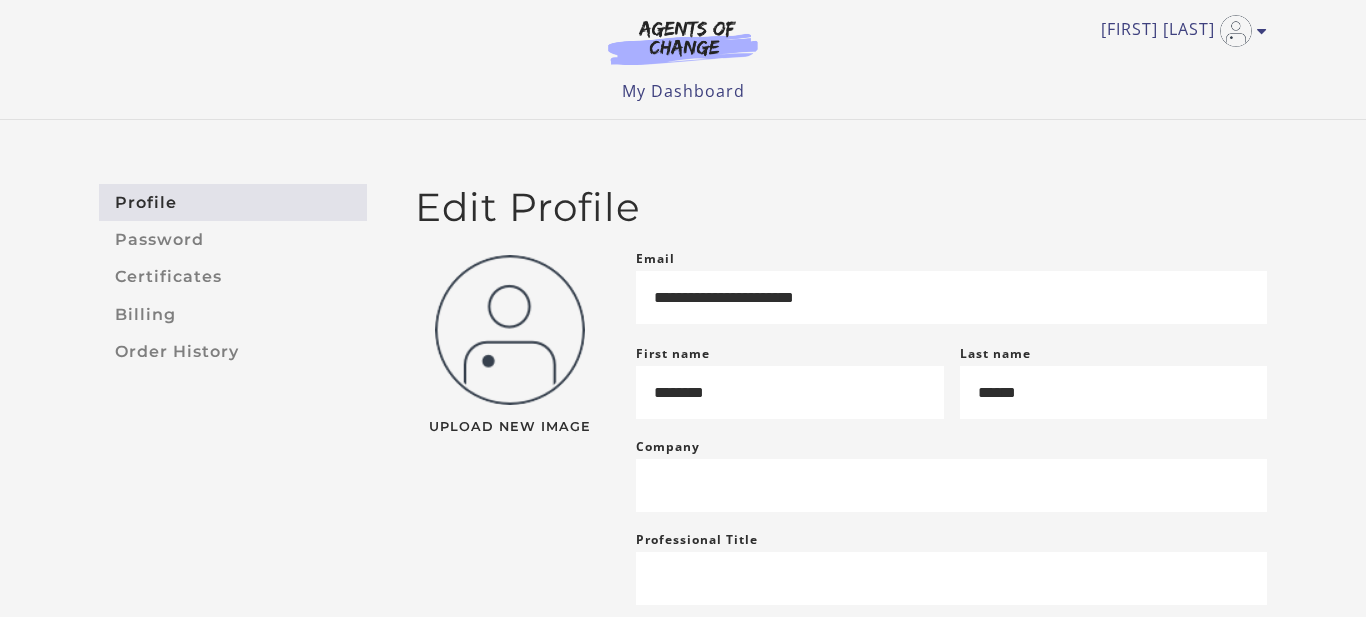 scroll, scrollTop: 0, scrollLeft: 0, axis: both 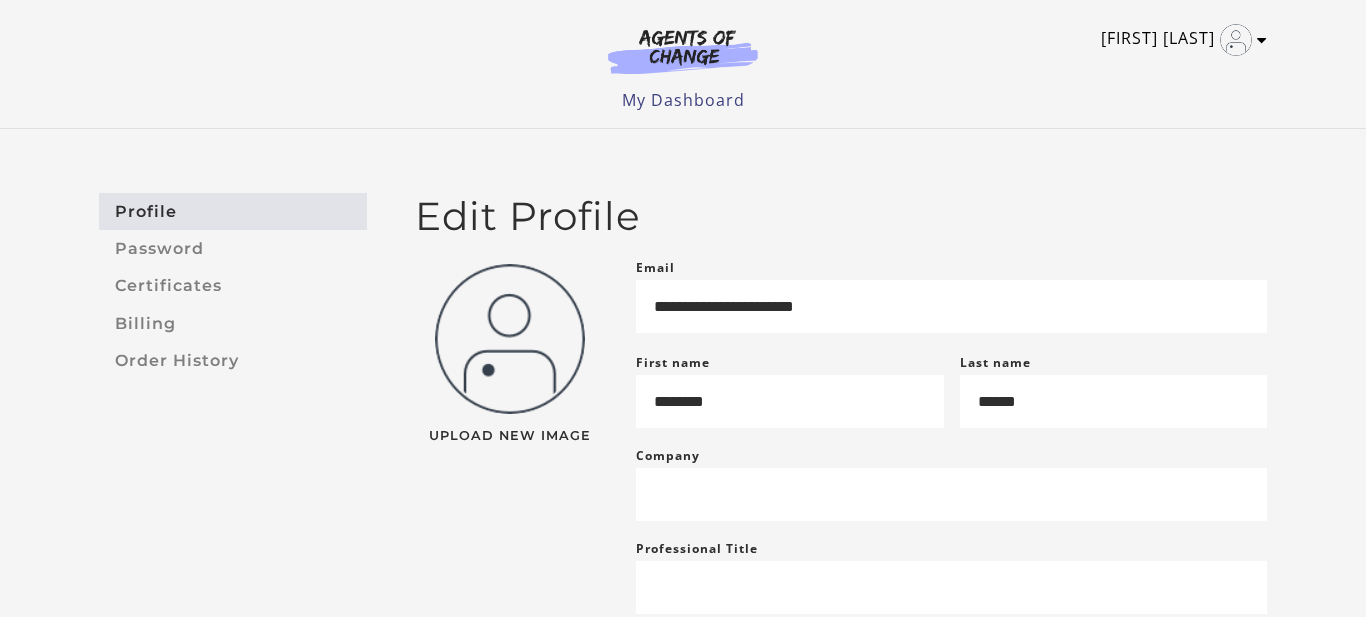 click at bounding box center [1236, 40] 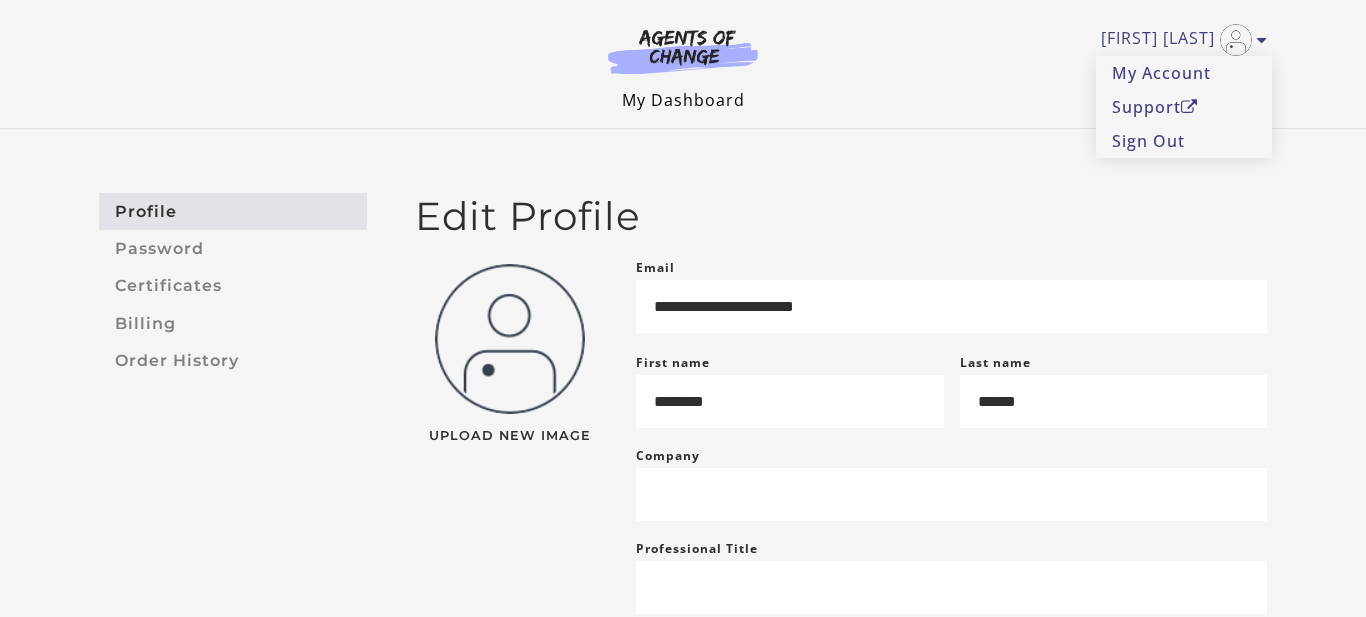 click on "My Dashboard" at bounding box center (683, 100) 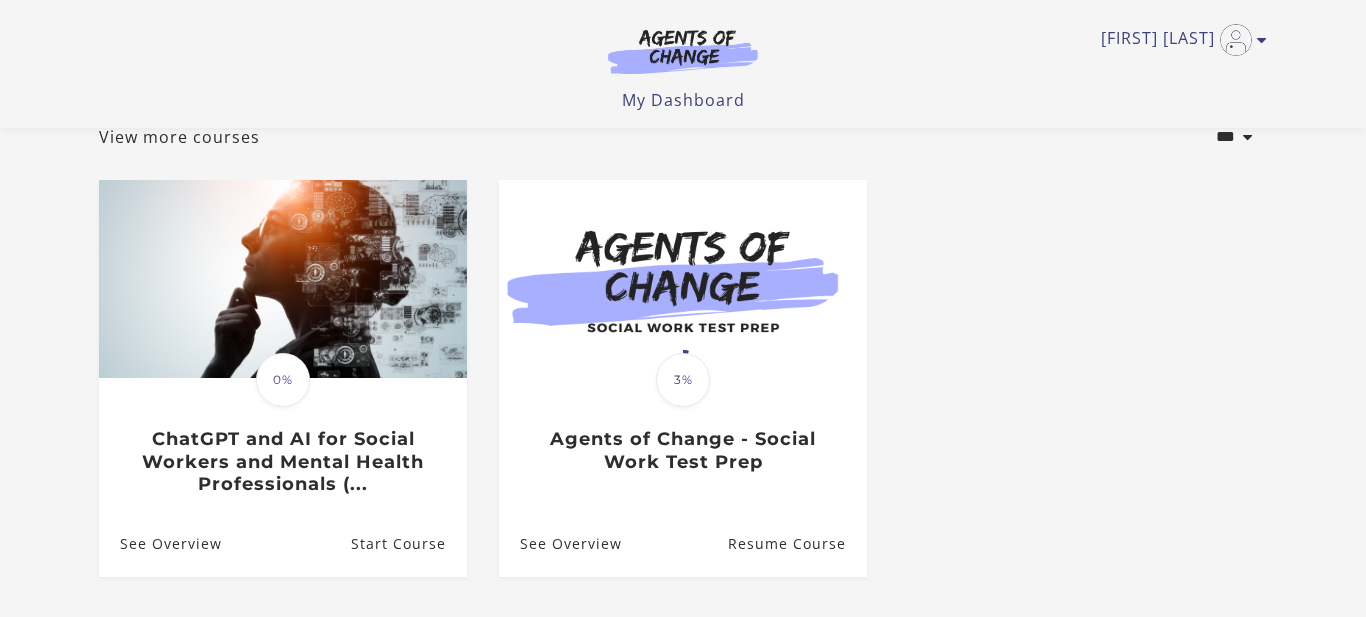 scroll, scrollTop: 304, scrollLeft: 0, axis: vertical 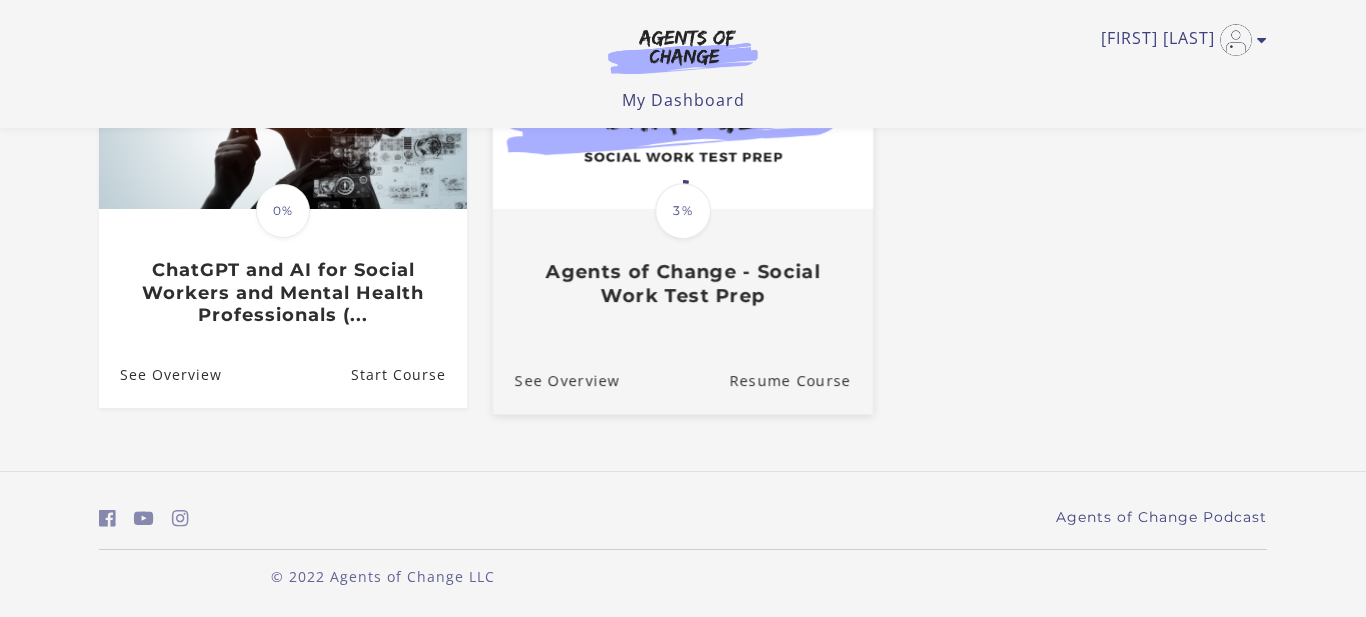 click on "Agents of Change - Social Work Test Prep" at bounding box center [683, 283] 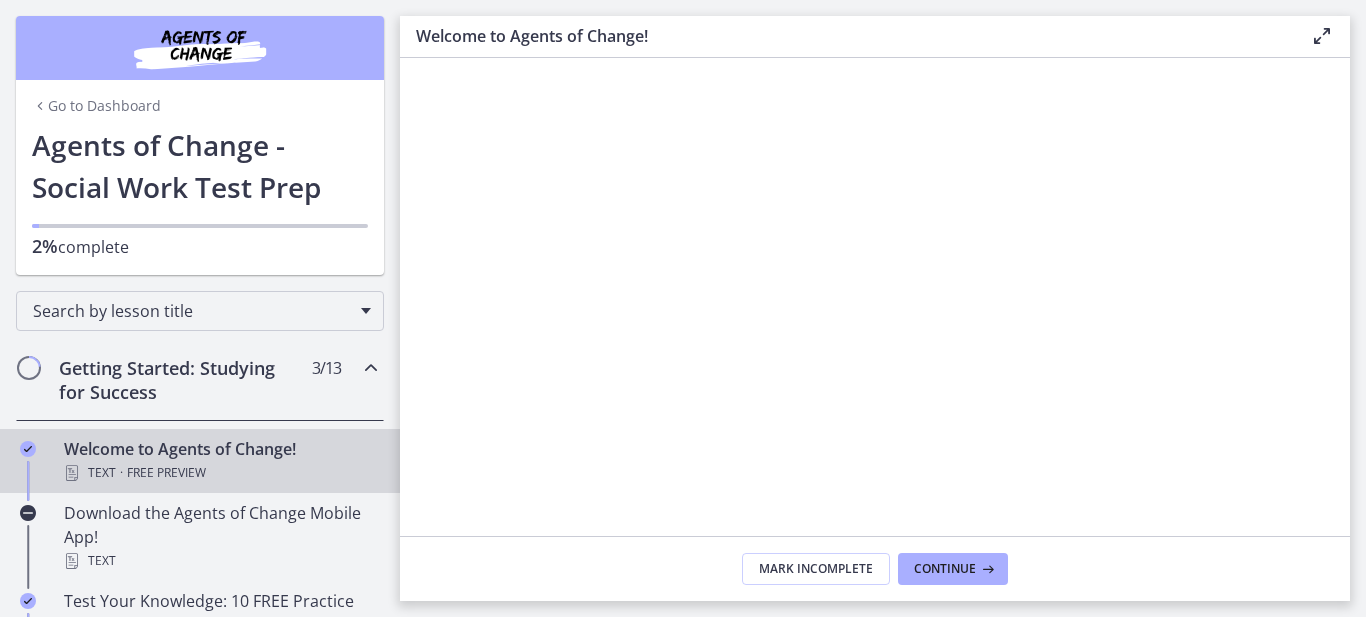 scroll, scrollTop: 0, scrollLeft: 0, axis: both 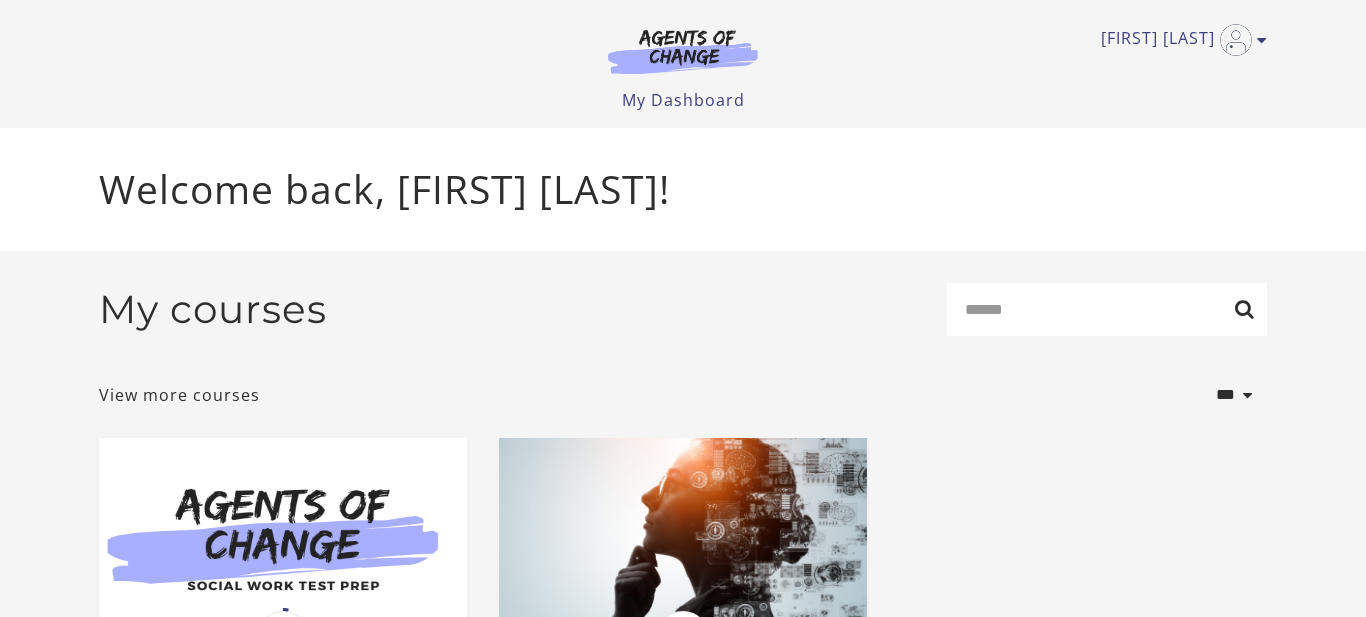 click on "**********" at bounding box center (683, 575) 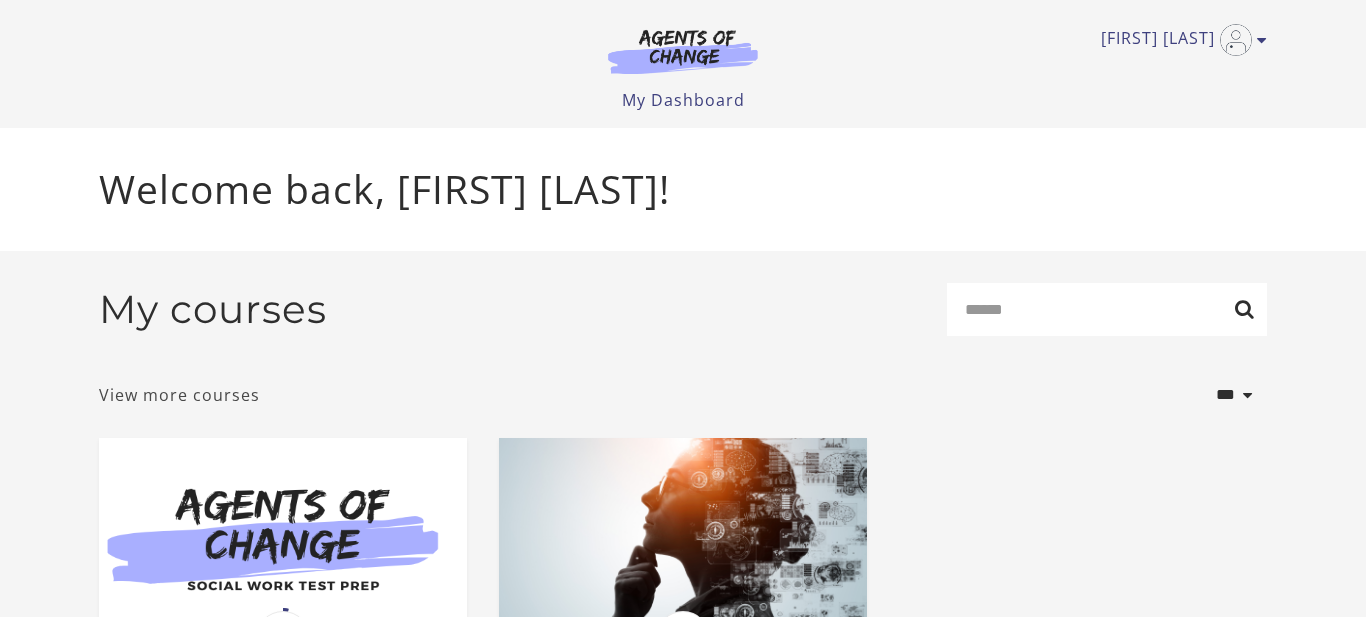 click on "View more courses" at bounding box center [179, 395] 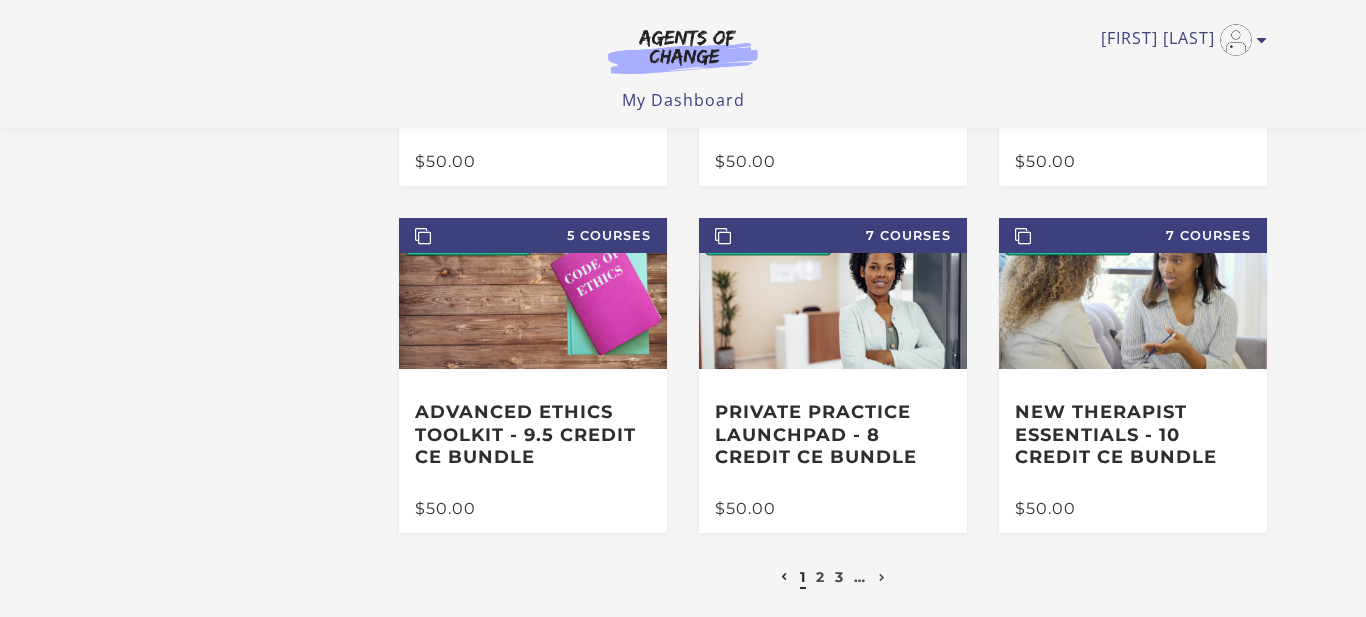 scroll, scrollTop: 388, scrollLeft: 0, axis: vertical 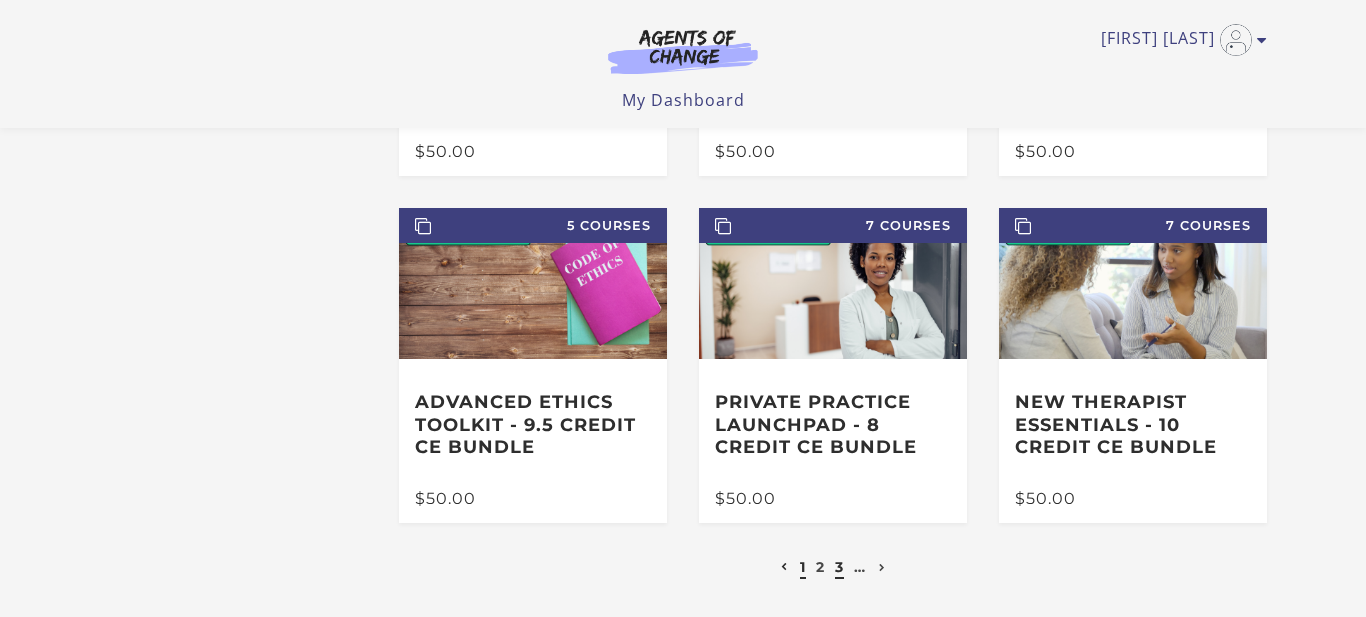 click on "3" at bounding box center (839, 567) 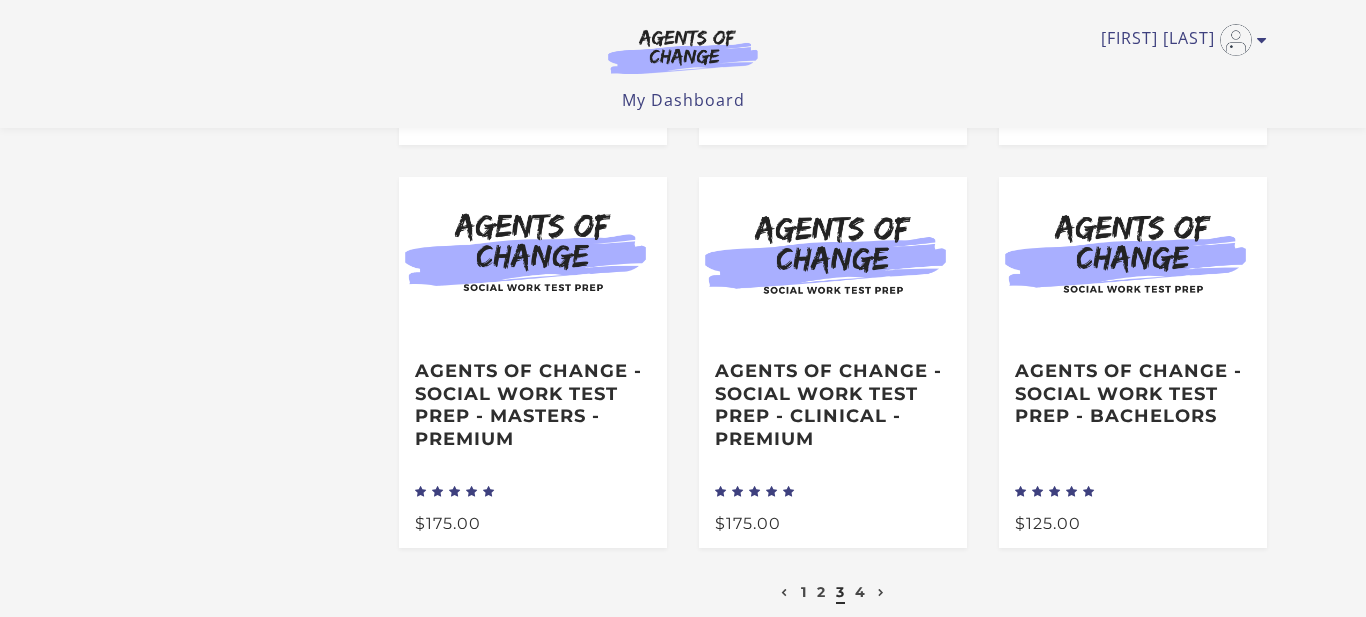 scroll, scrollTop: 401, scrollLeft: 0, axis: vertical 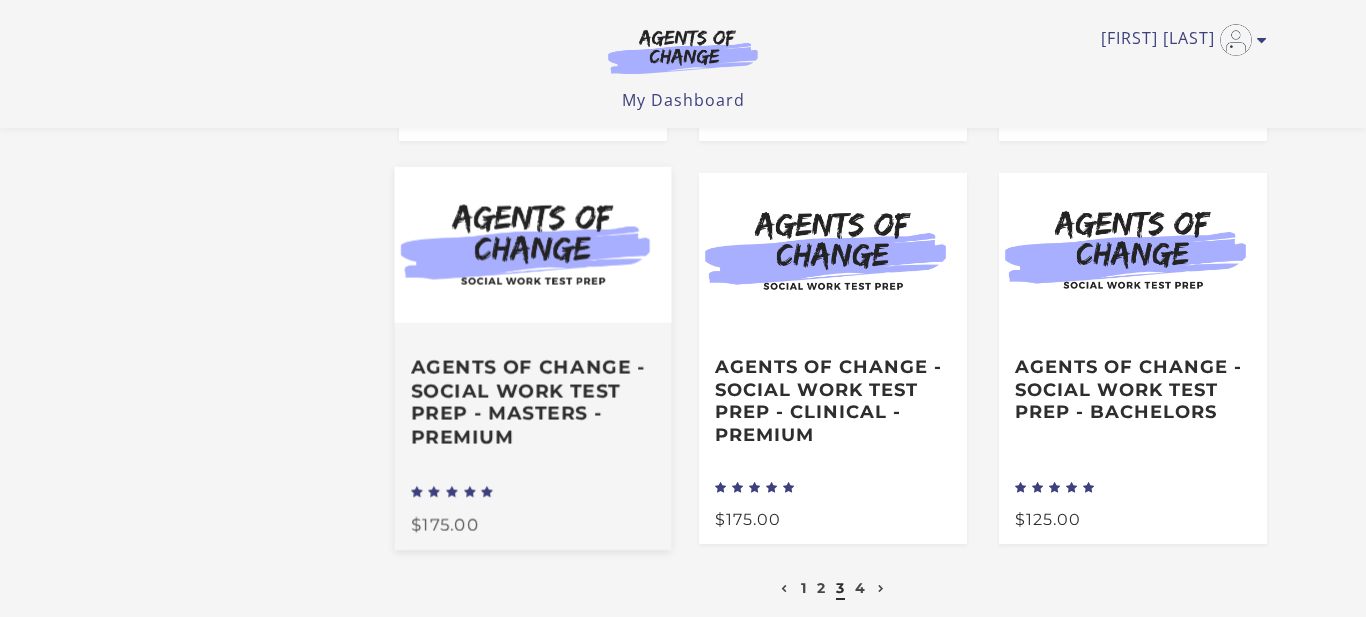 click on "Agents of Change - Social Work Test Prep - MASTERS - PREMIUM" at bounding box center (533, 401) 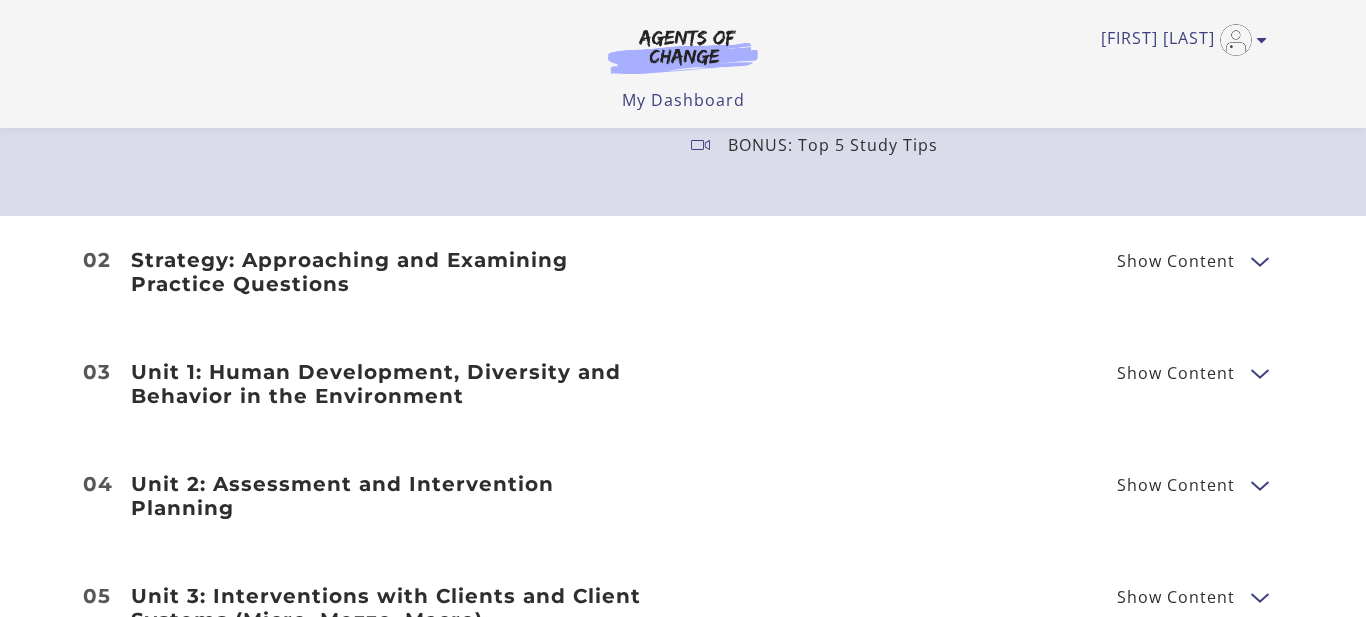 scroll, scrollTop: 2352, scrollLeft: 0, axis: vertical 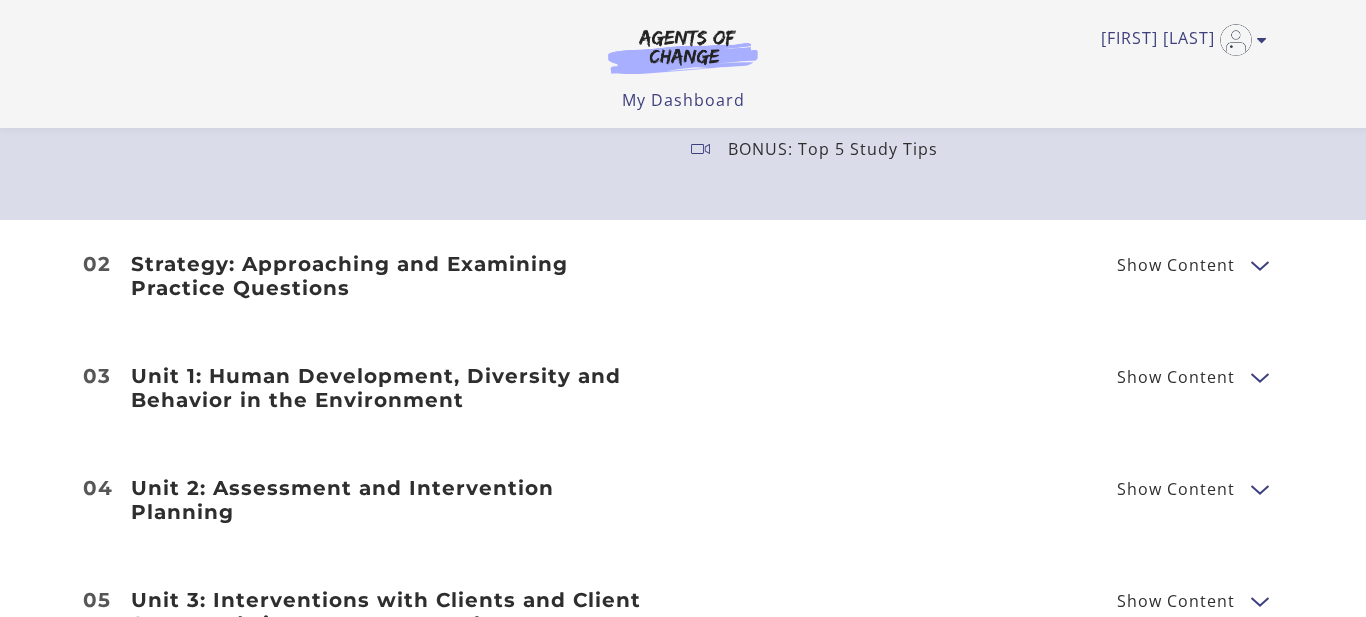 click at bounding box center (1259, 264) 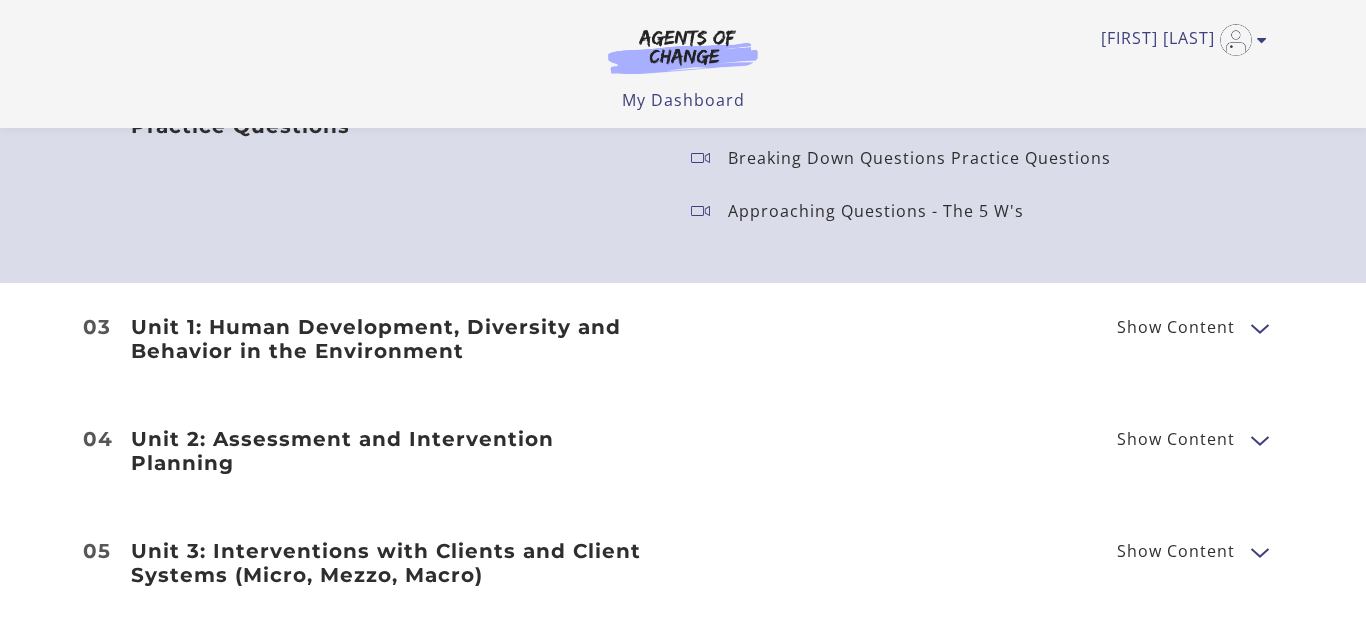 scroll, scrollTop: 2536, scrollLeft: 0, axis: vertical 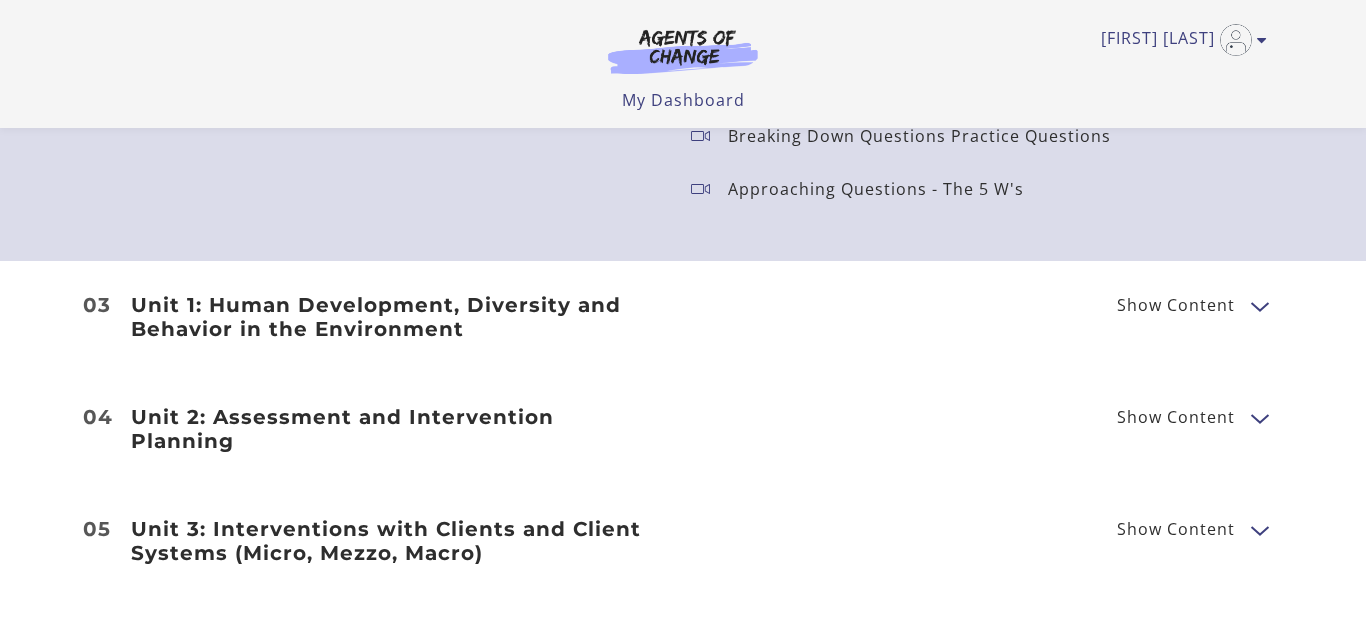 click at bounding box center (1259, 305) 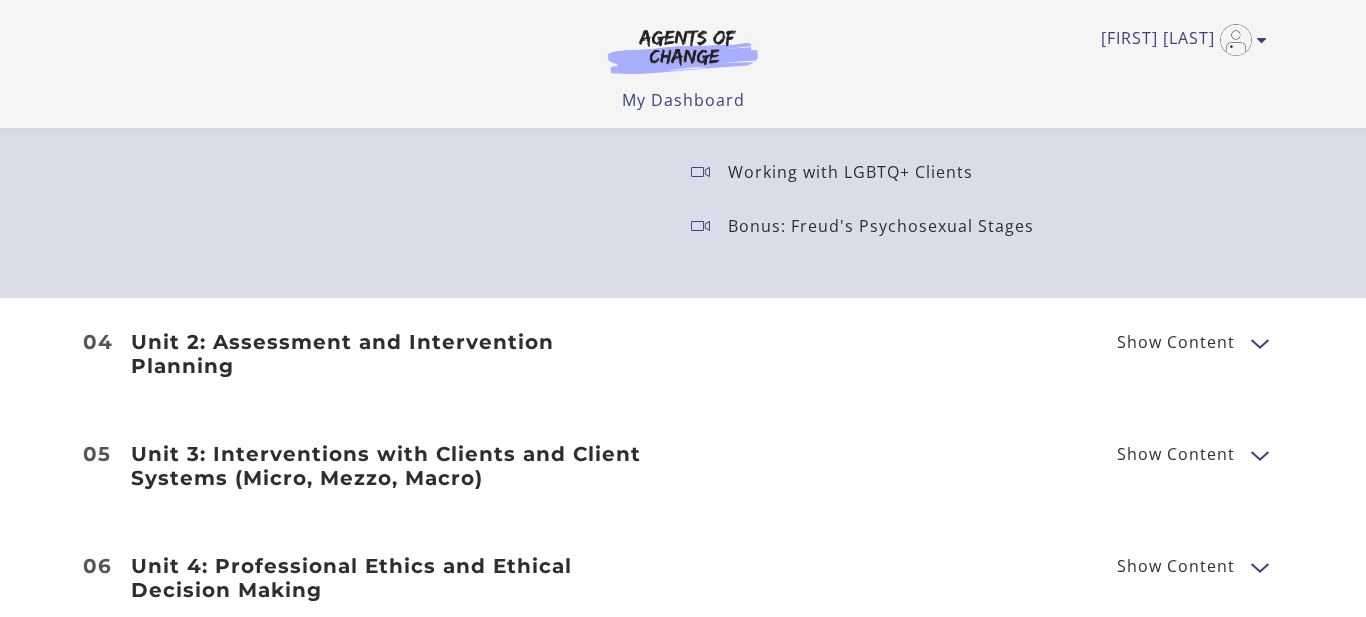 scroll, scrollTop: 3278, scrollLeft: 0, axis: vertical 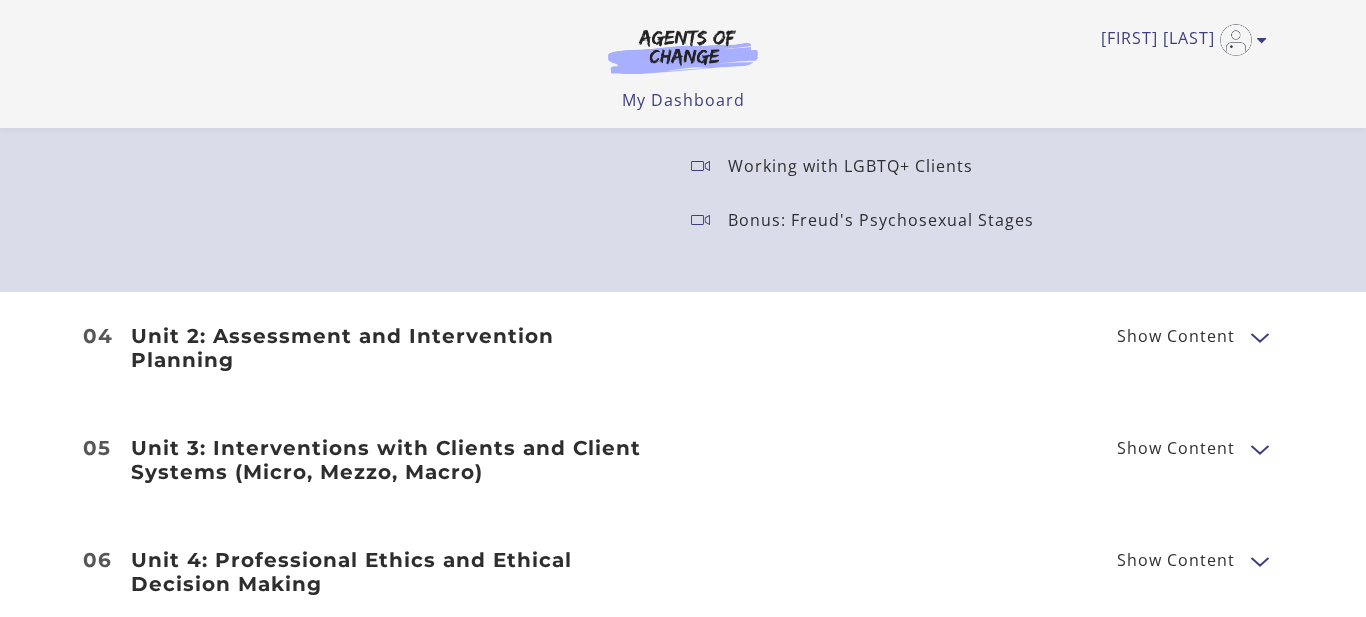 click on "Show Content" at bounding box center [1176, 336] 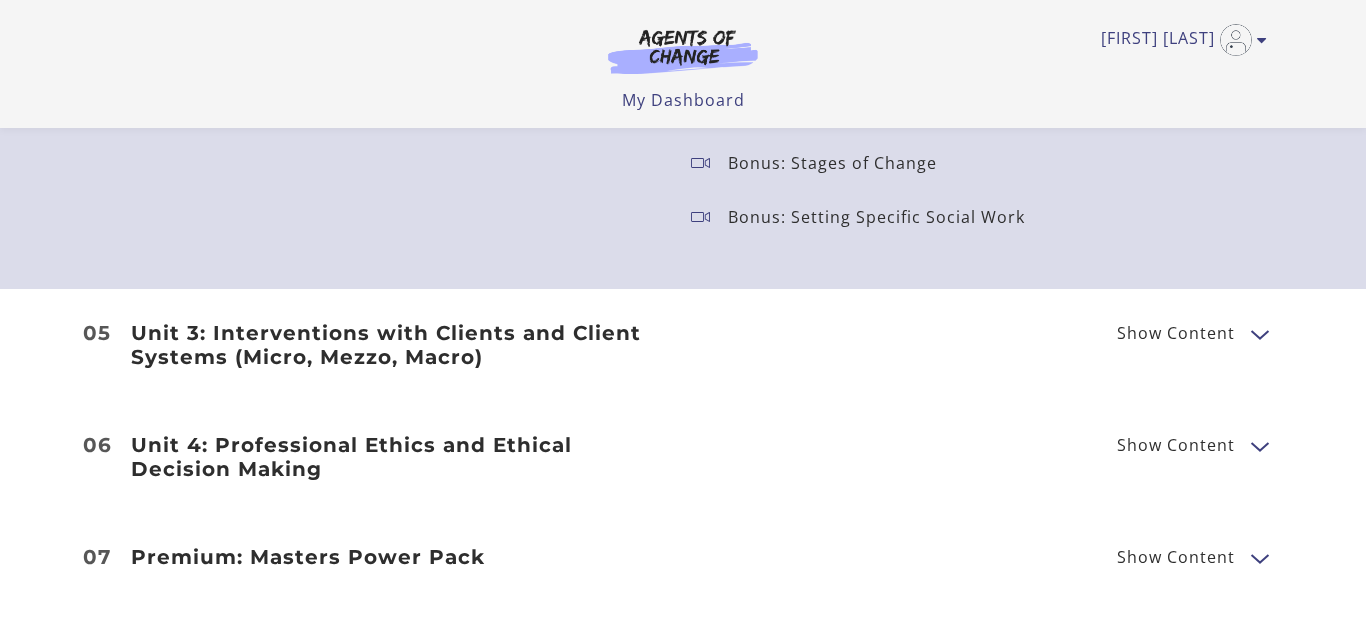 scroll, scrollTop: 4230, scrollLeft: 0, axis: vertical 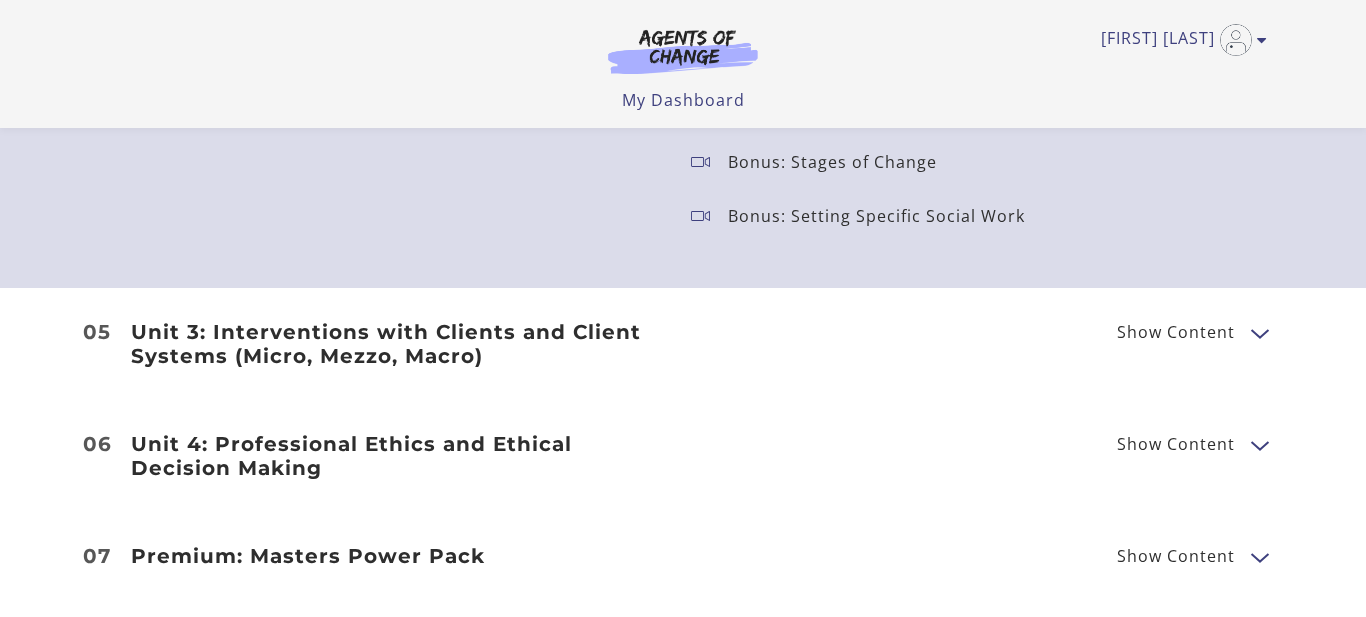click on "Show Content" at bounding box center [1176, 332] 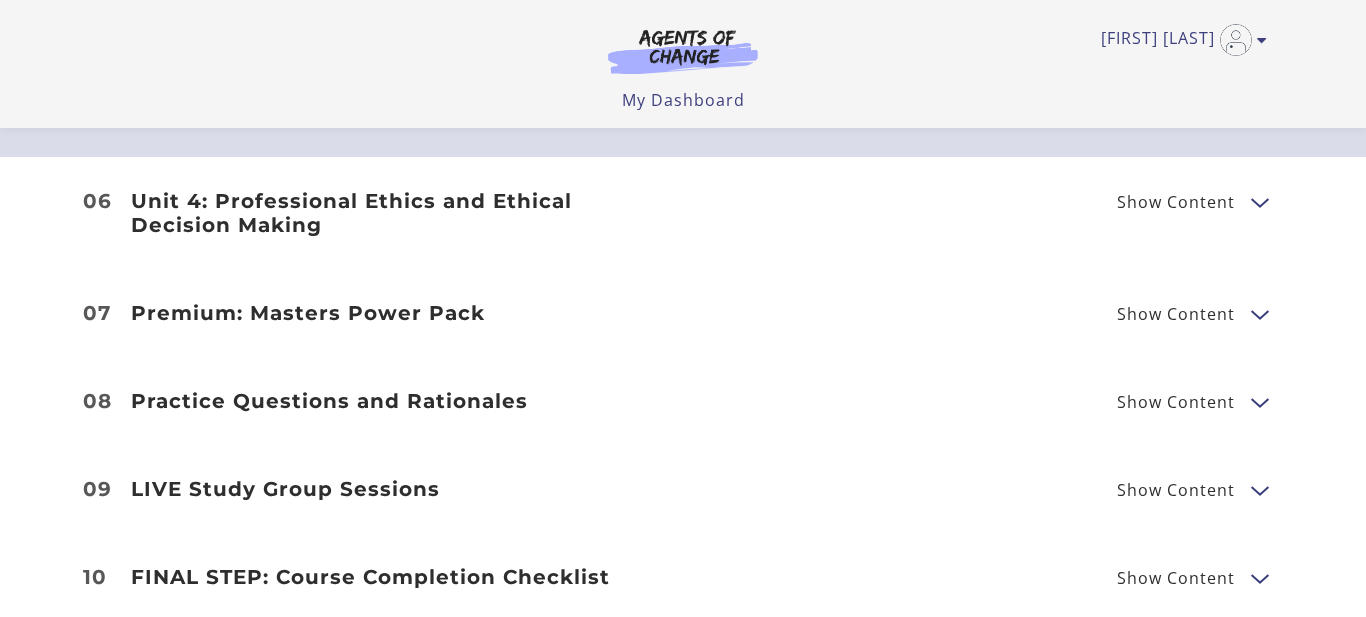 scroll, scrollTop: 5022, scrollLeft: 0, axis: vertical 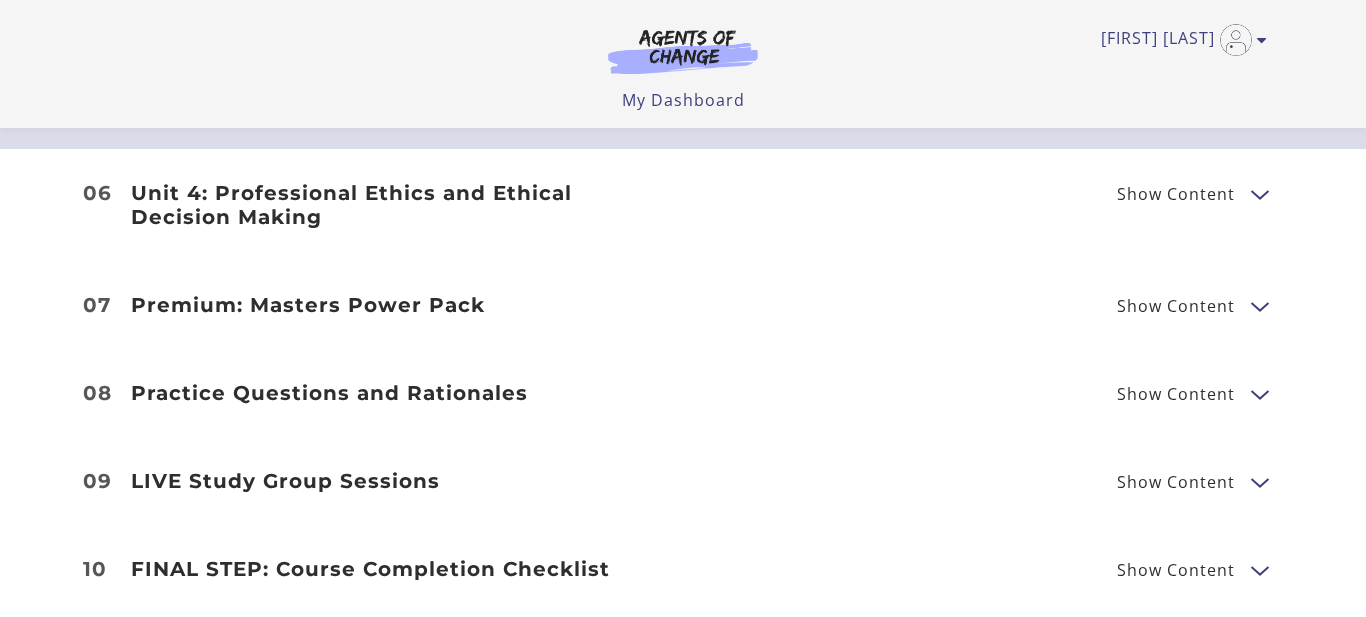click on "Show Content" at bounding box center (1176, 194) 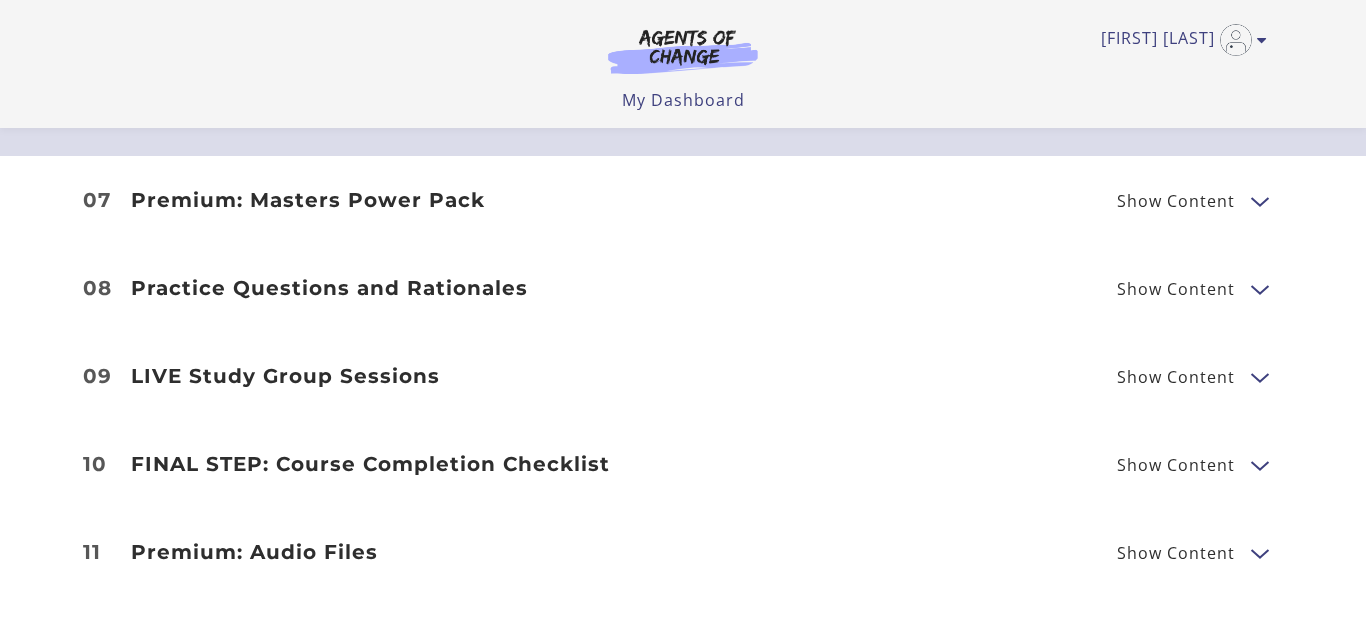 scroll, scrollTop: 5560, scrollLeft: 0, axis: vertical 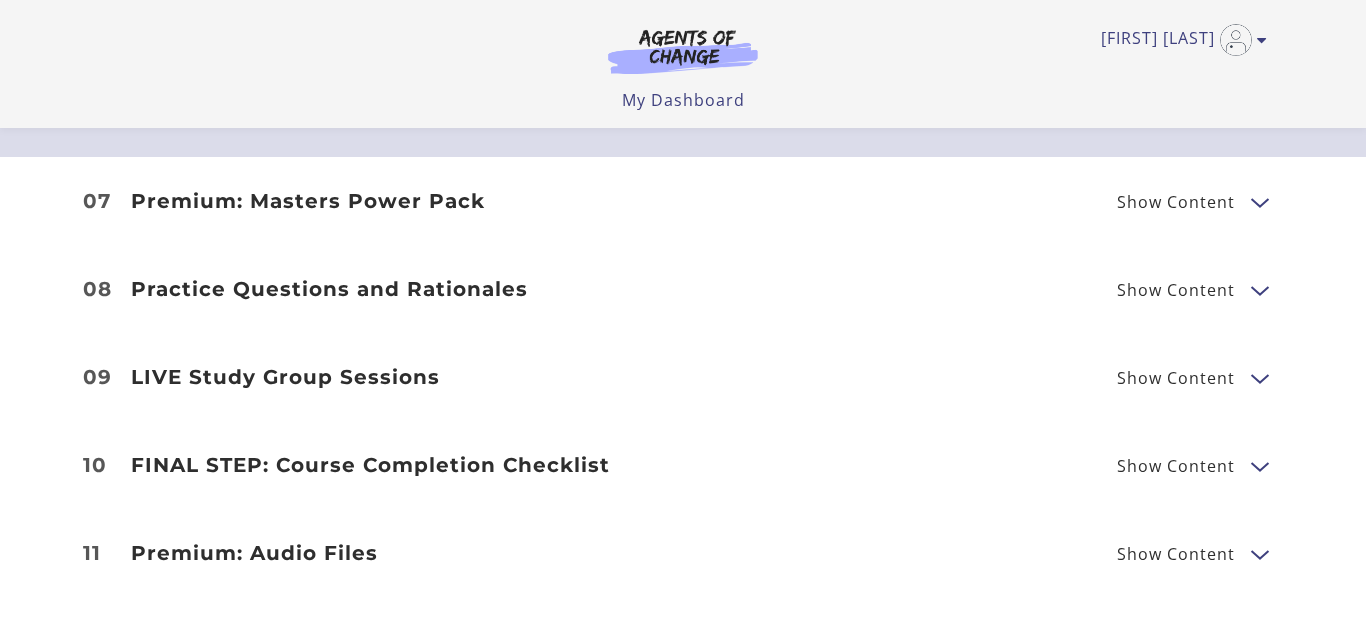 click on "Show Content" at bounding box center [1176, 202] 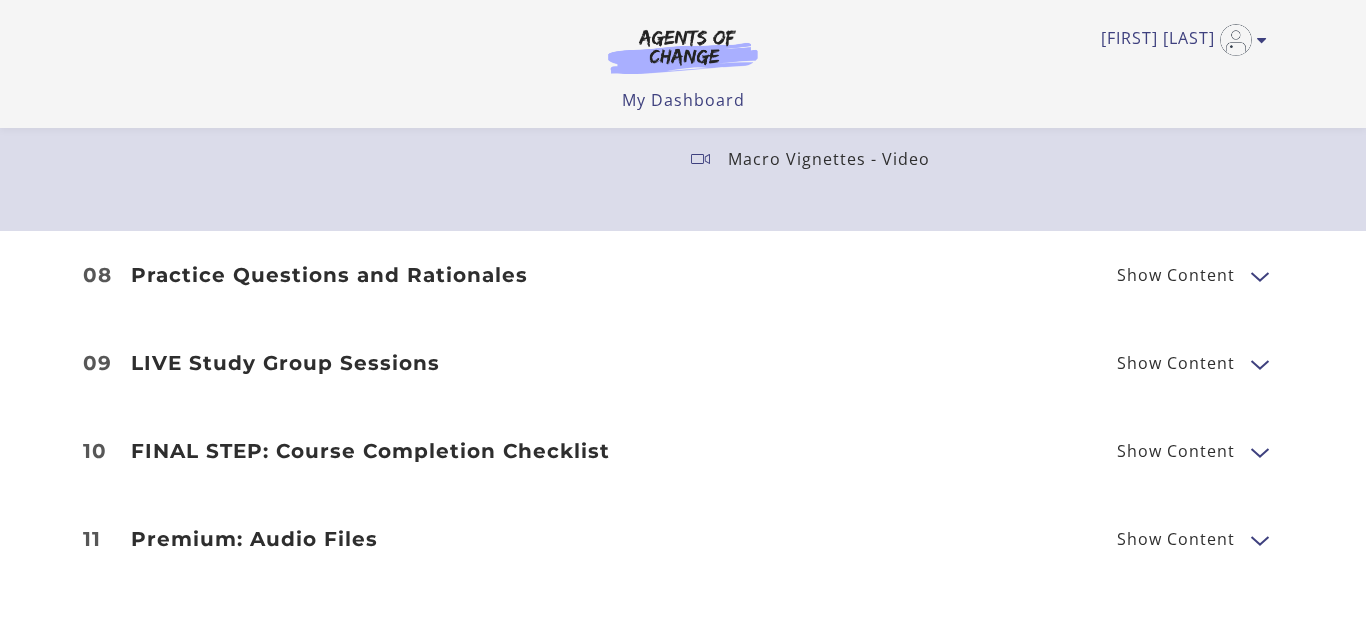 scroll, scrollTop: 6565, scrollLeft: 0, axis: vertical 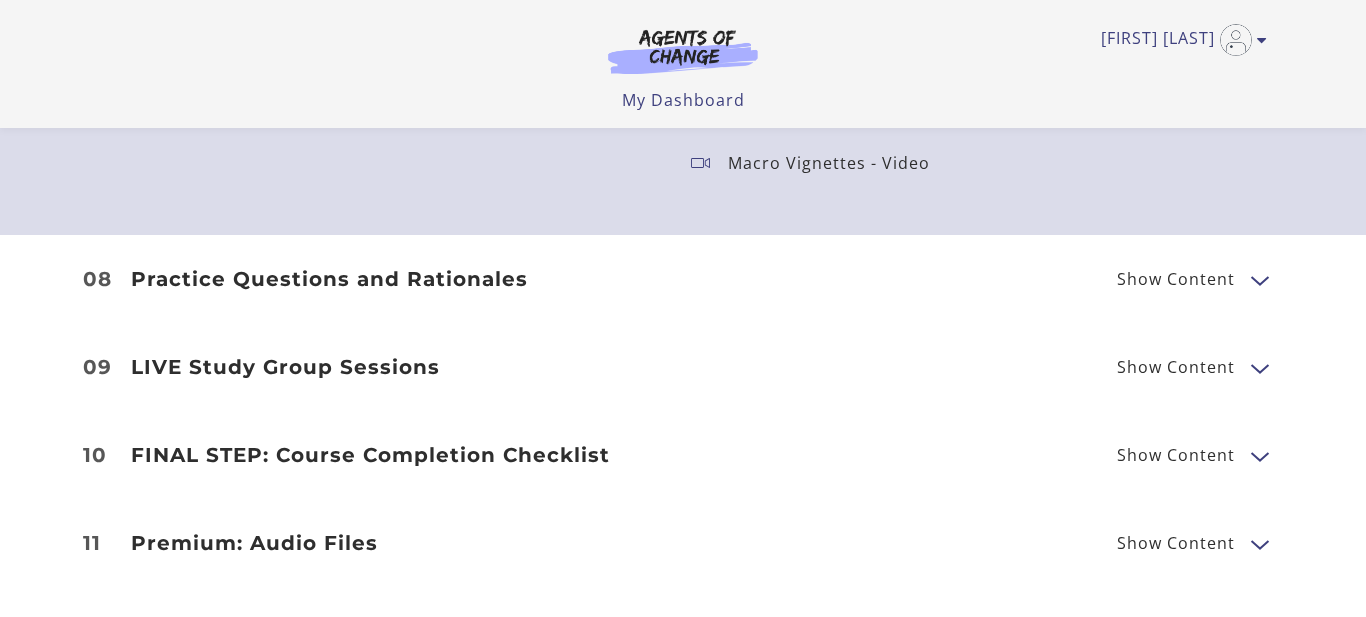 click on "Show Content" at bounding box center [1176, 279] 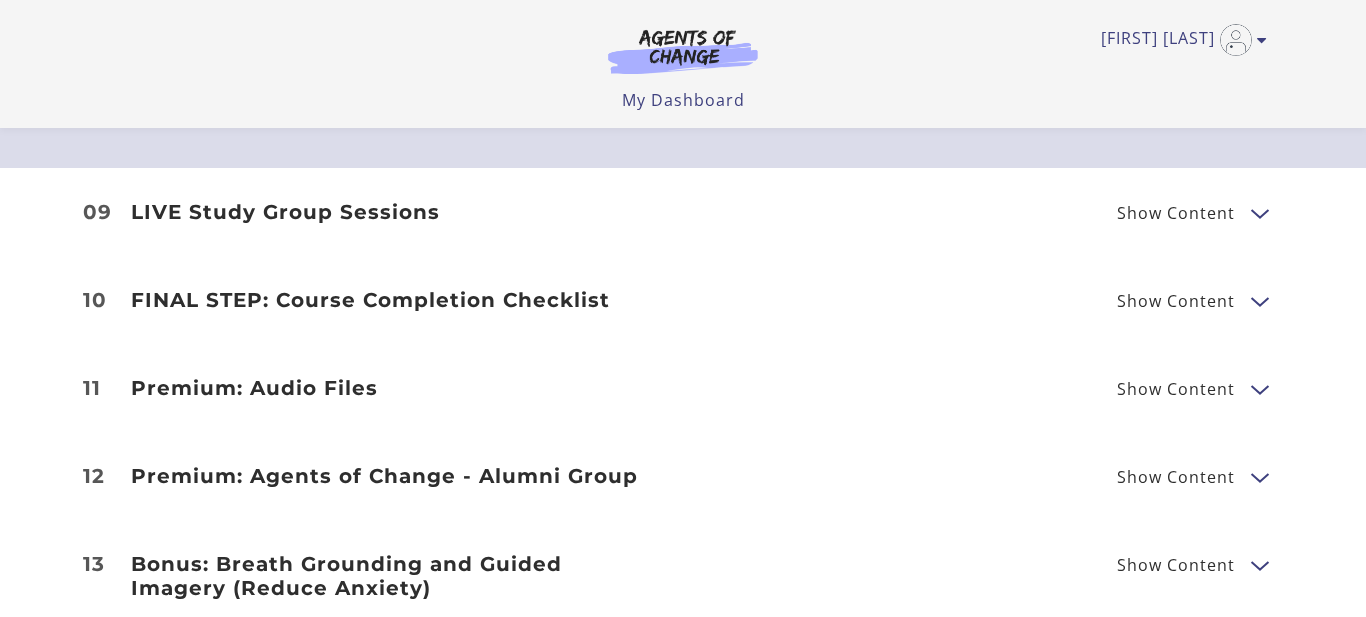 scroll, scrollTop: 7140, scrollLeft: 0, axis: vertical 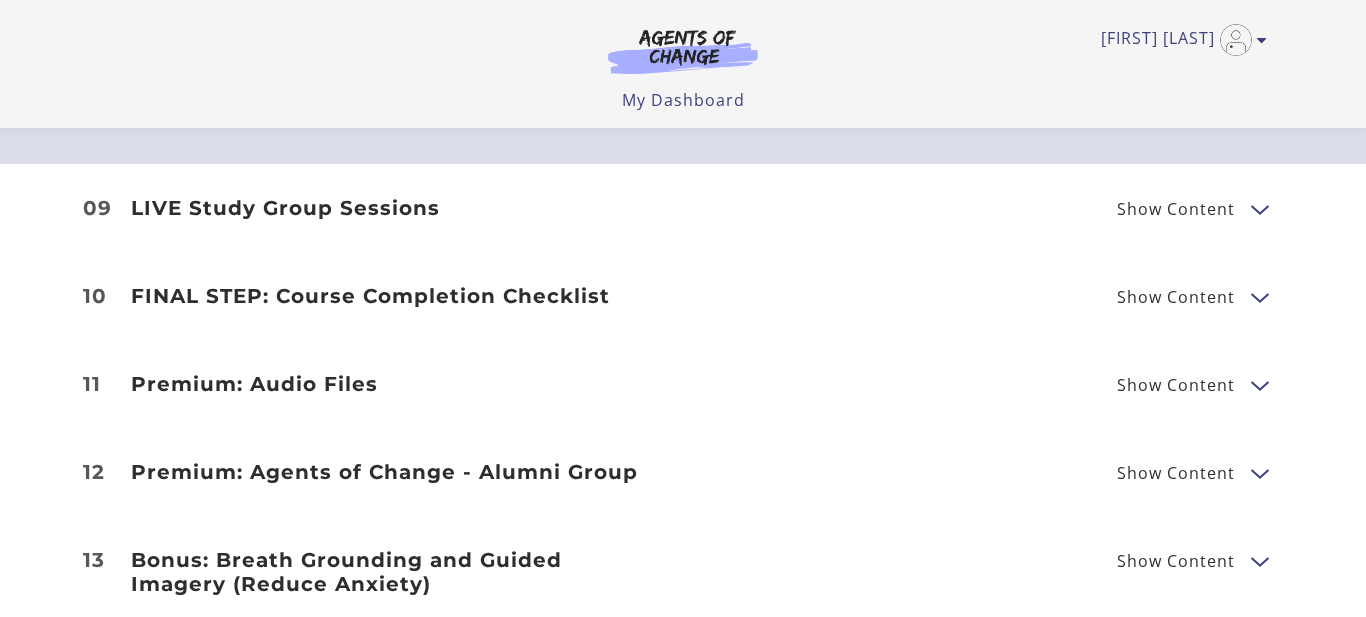 click on "Show Content" at bounding box center (1176, 209) 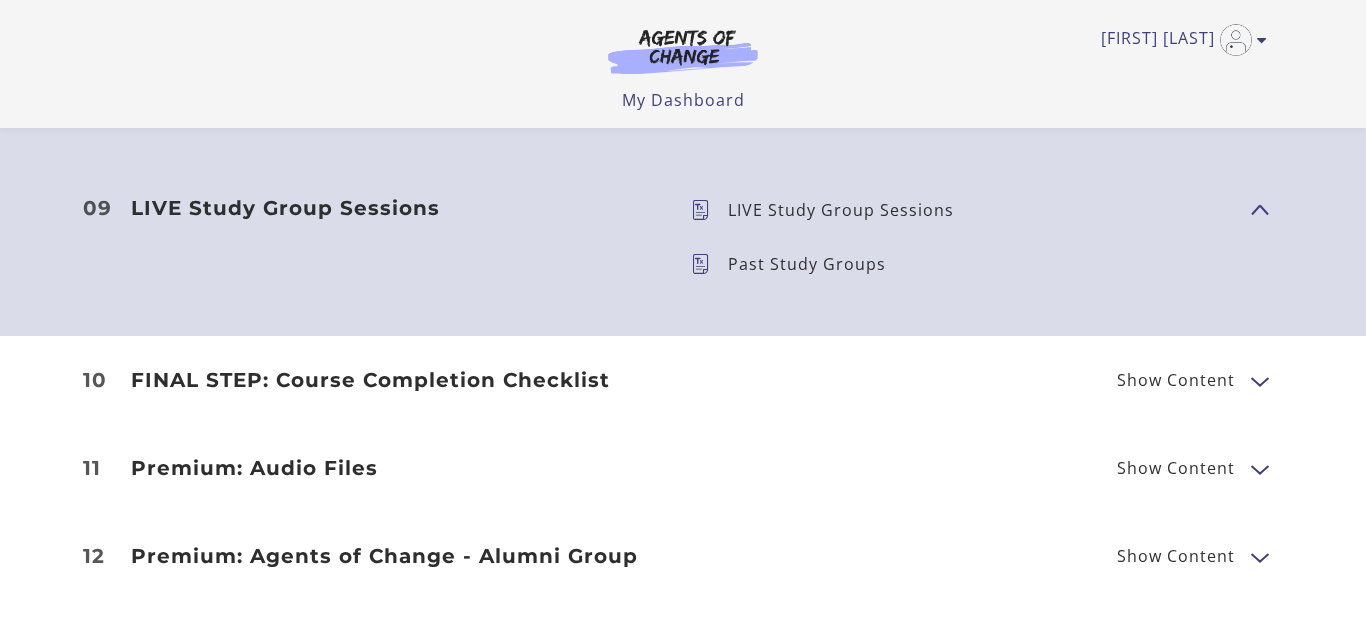 click on "Show Content" at bounding box center (1176, 380) 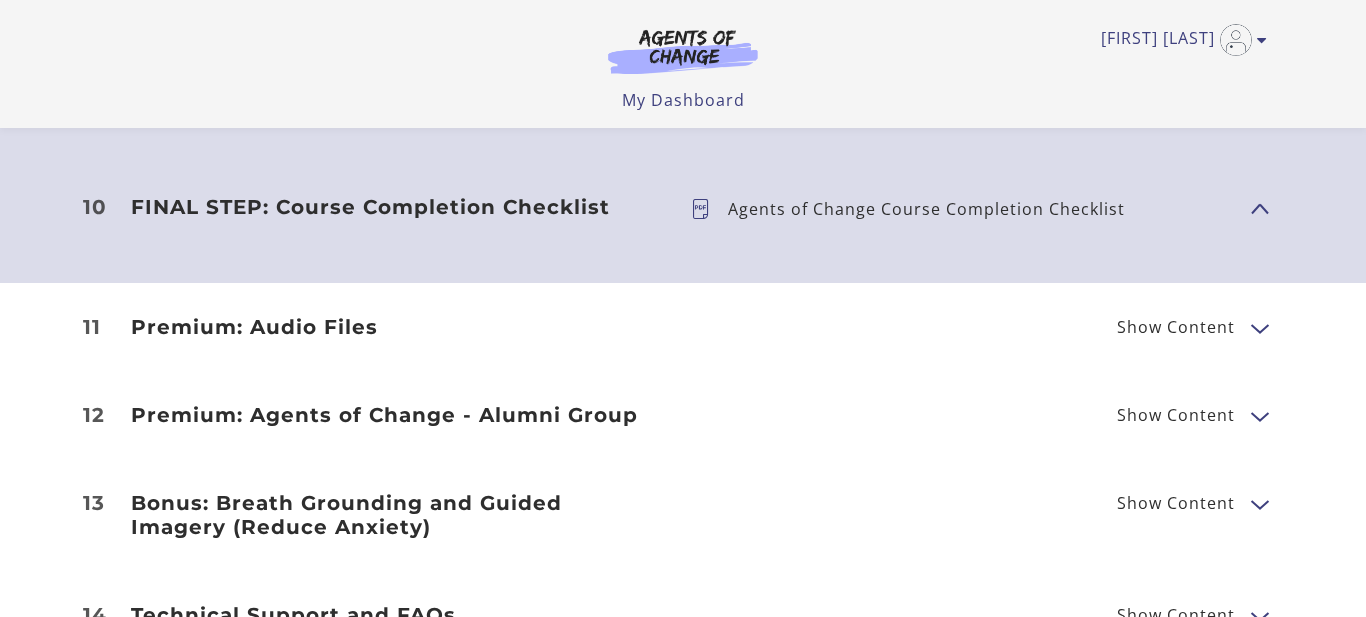 scroll, scrollTop: 7316, scrollLeft: 0, axis: vertical 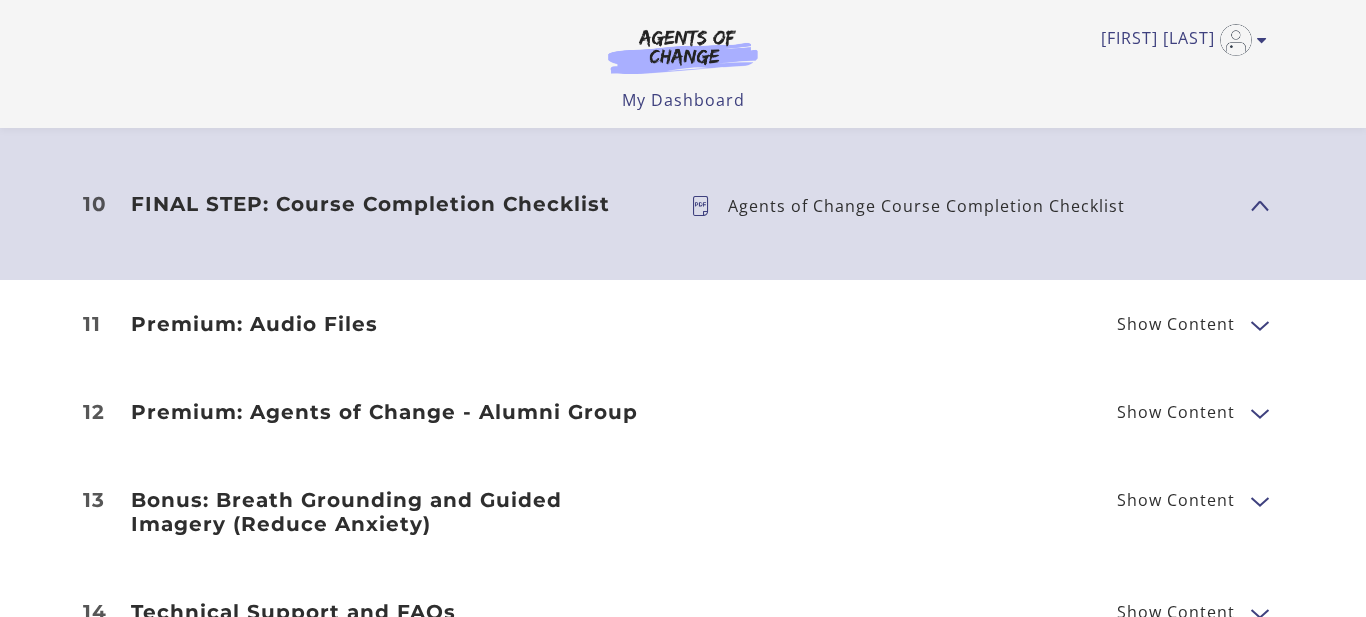 click on "Show Content" at bounding box center (1184, 324) 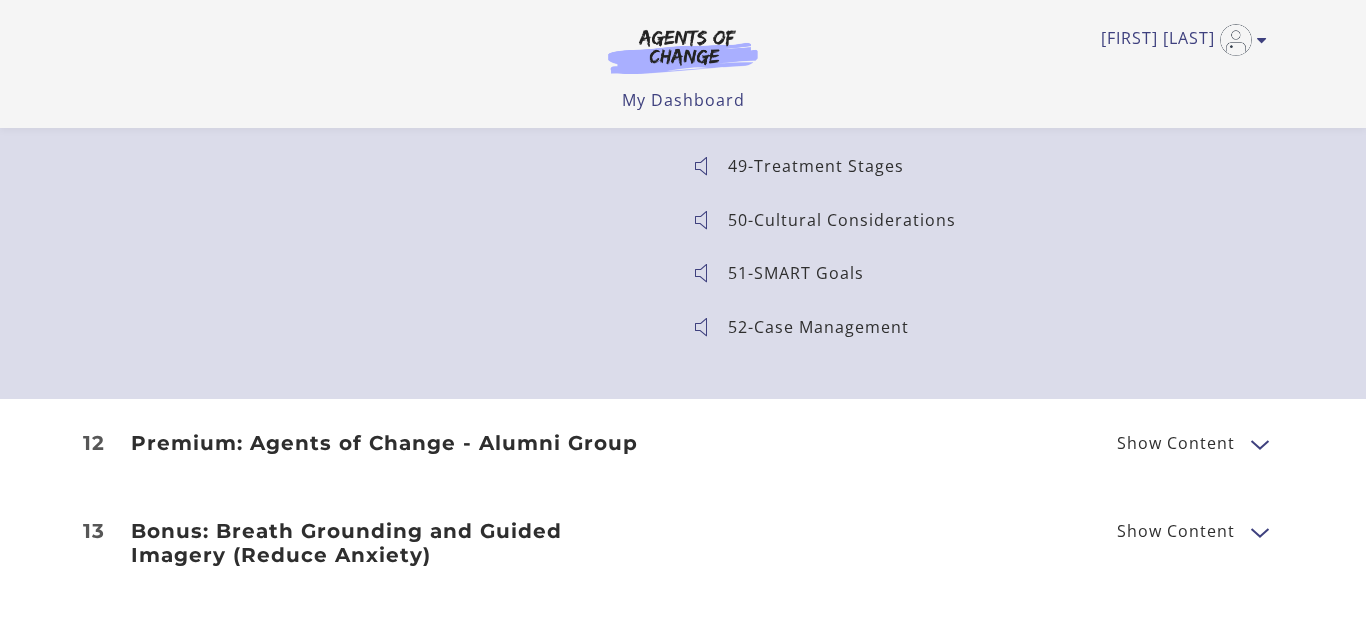 scroll, scrollTop: 10050, scrollLeft: 0, axis: vertical 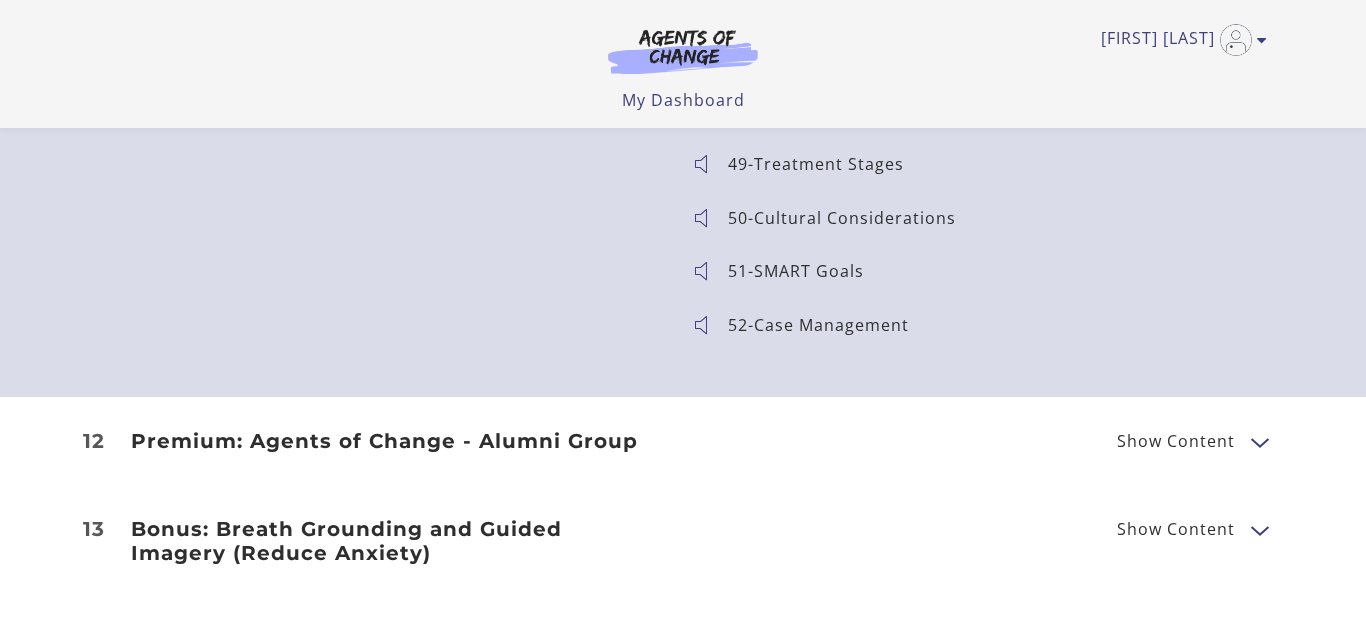 click on "Show Content" at bounding box center (1176, 441) 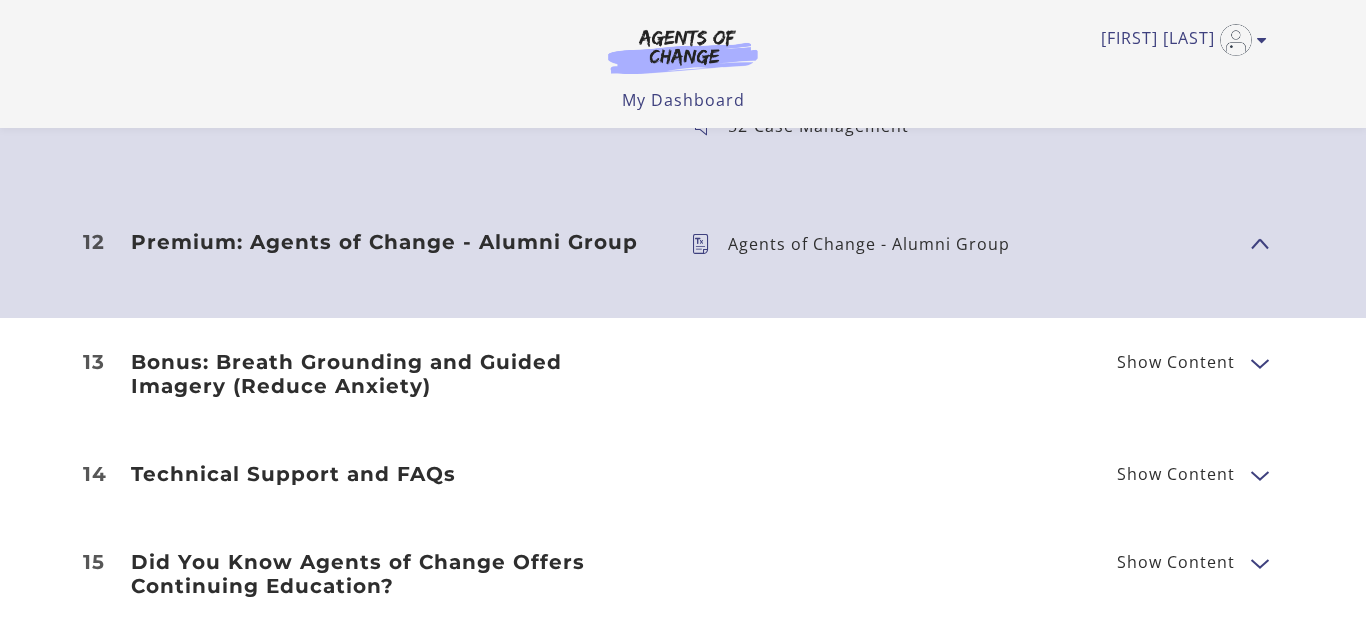 scroll, scrollTop: 10252, scrollLeft: 0, axis: vertical 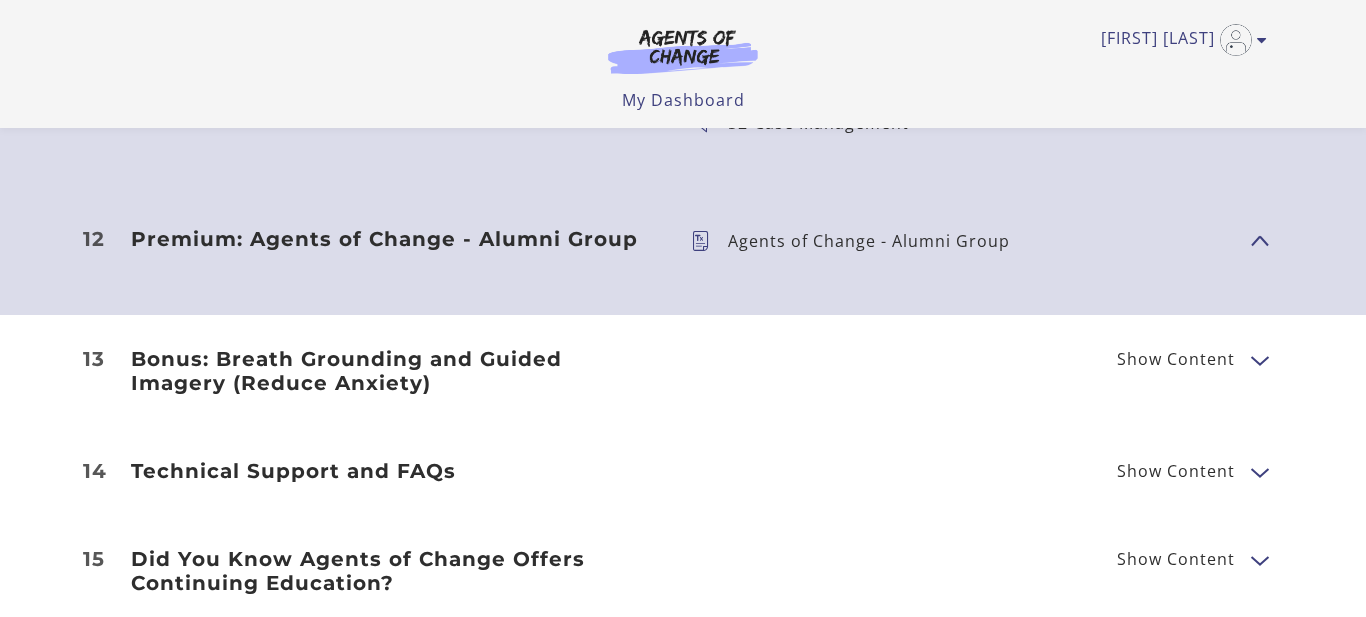 click on "Show Content" at bounding box center [1176, 359] 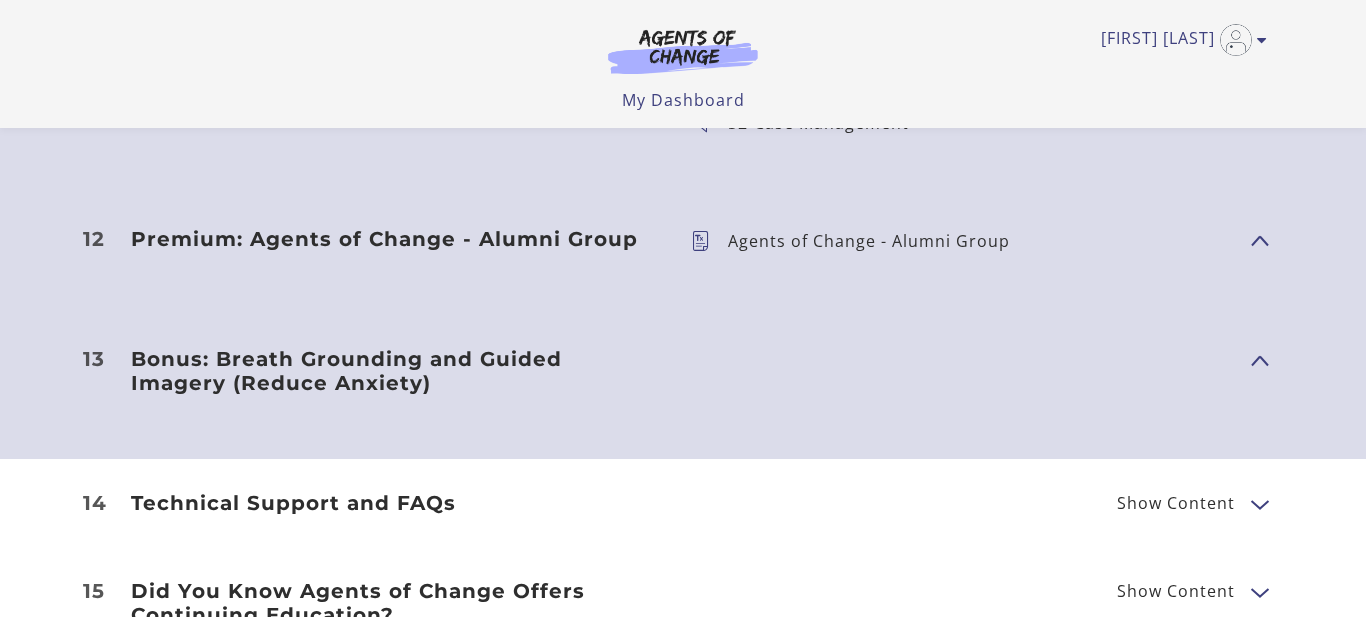 click on "Bonus: Breath Grounding and Guided Imagery (Reduce Anxiety)
Show Content
Breath Grounding
Guided Imagery" at bounding box center (683, 387) 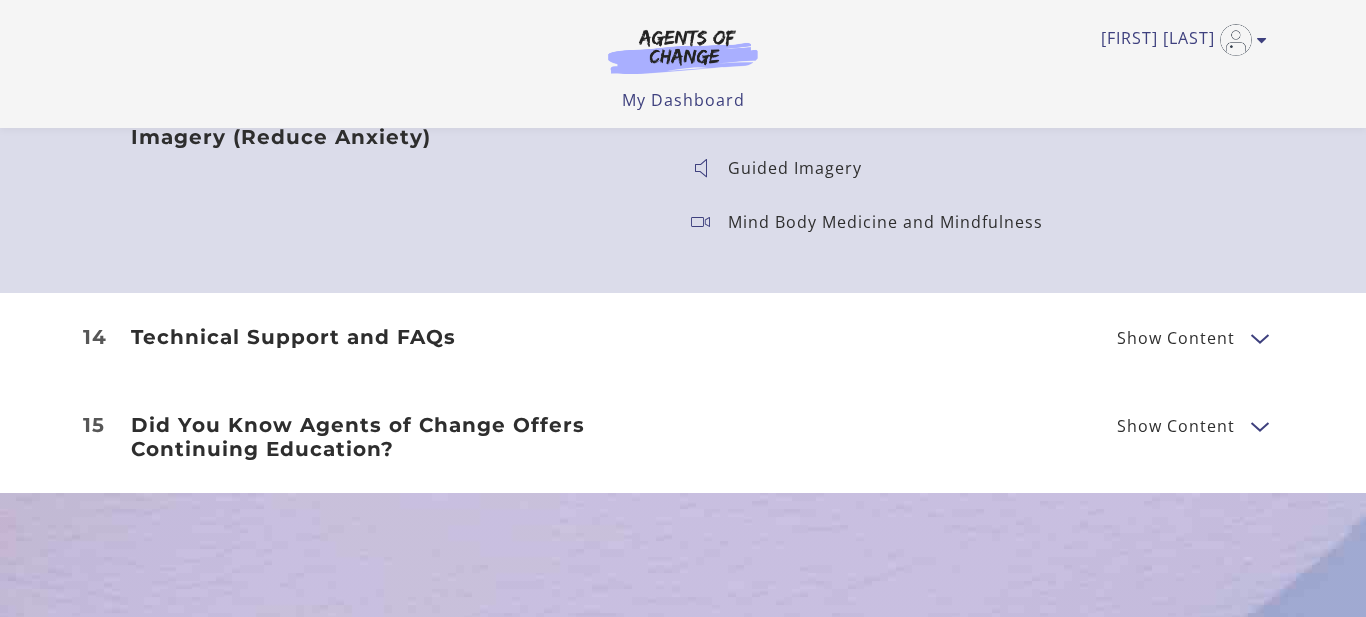 scroll, scrollTop: 10526, scrollLeft: 0, axis: vertical 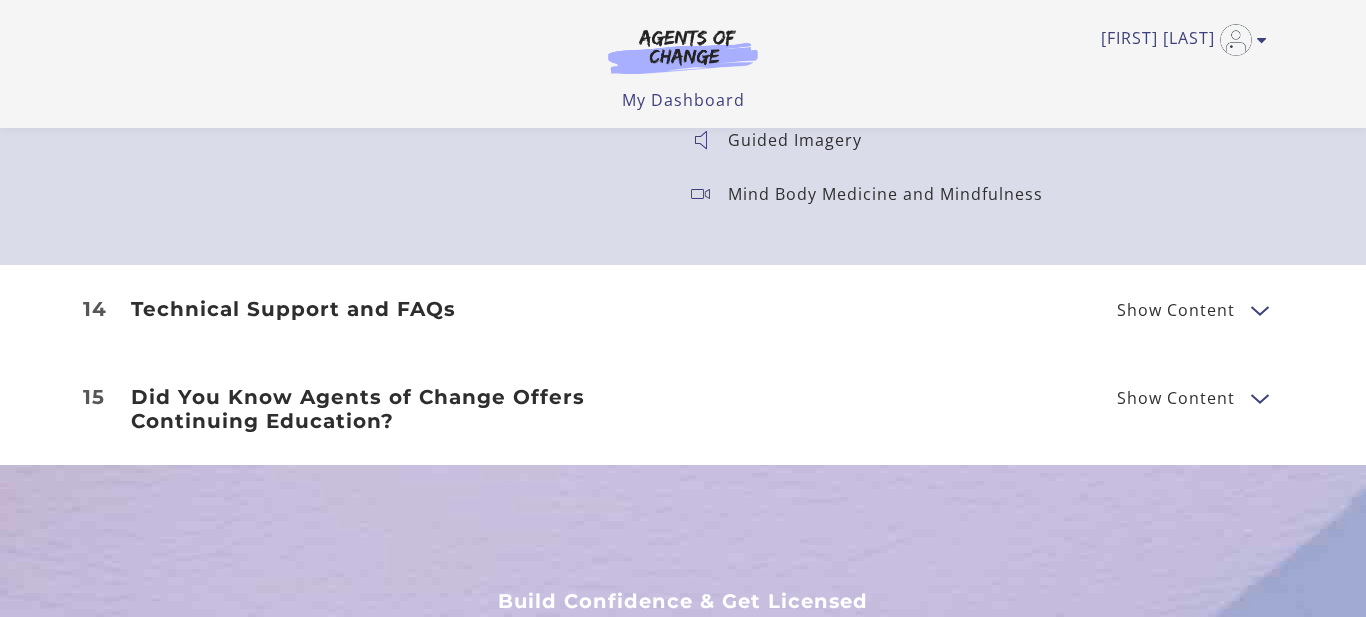 click on "Show Content" at bounding box center [1176, 310] 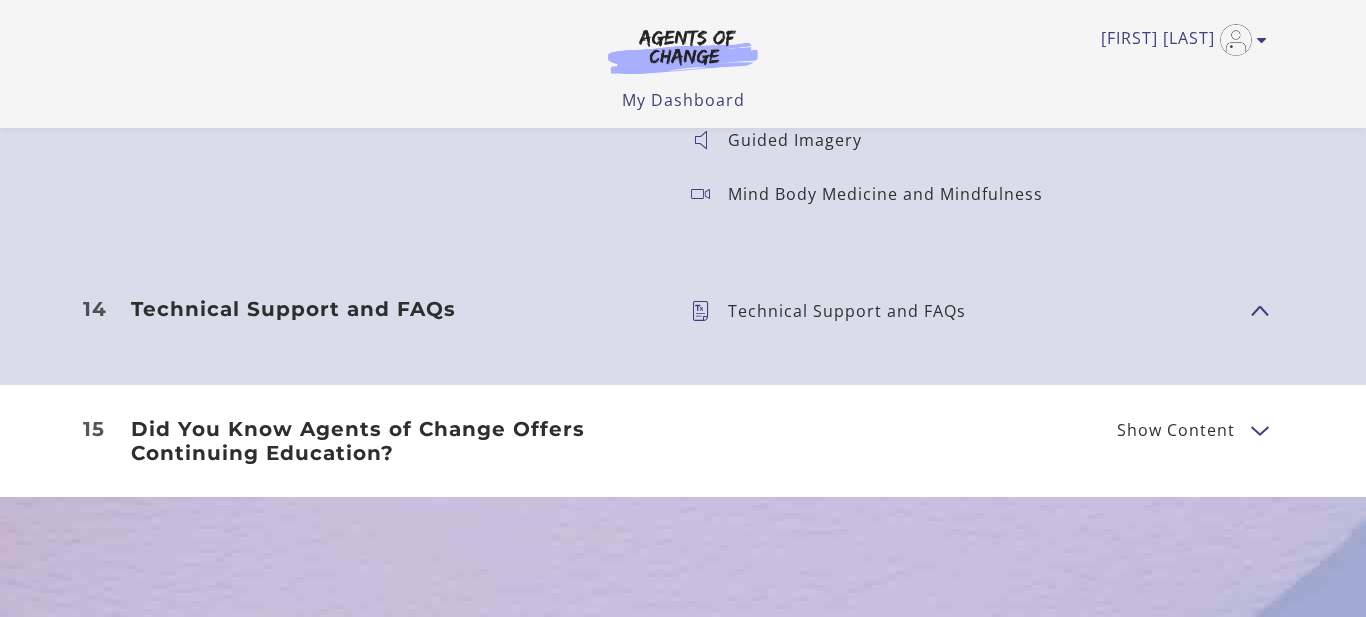 click on "Show Content" at bounding box center (1176, 430) 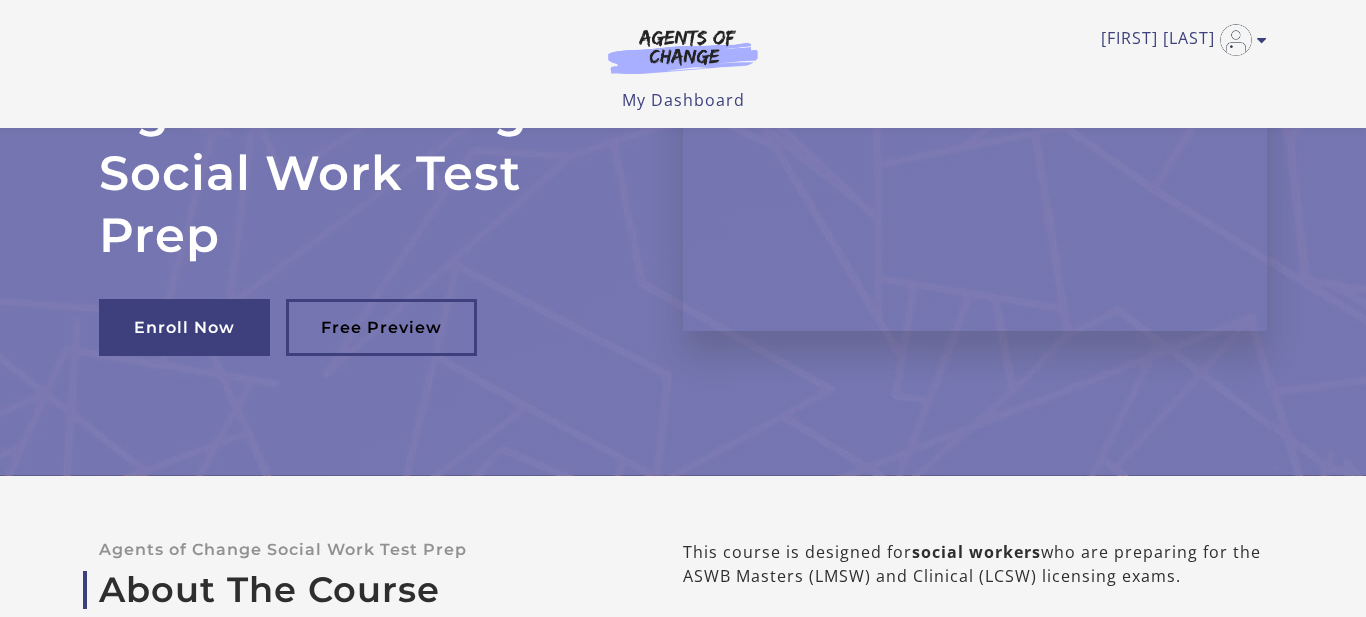 scroll, scrollTop: 163, scrollLeft: 0, axis: vertical 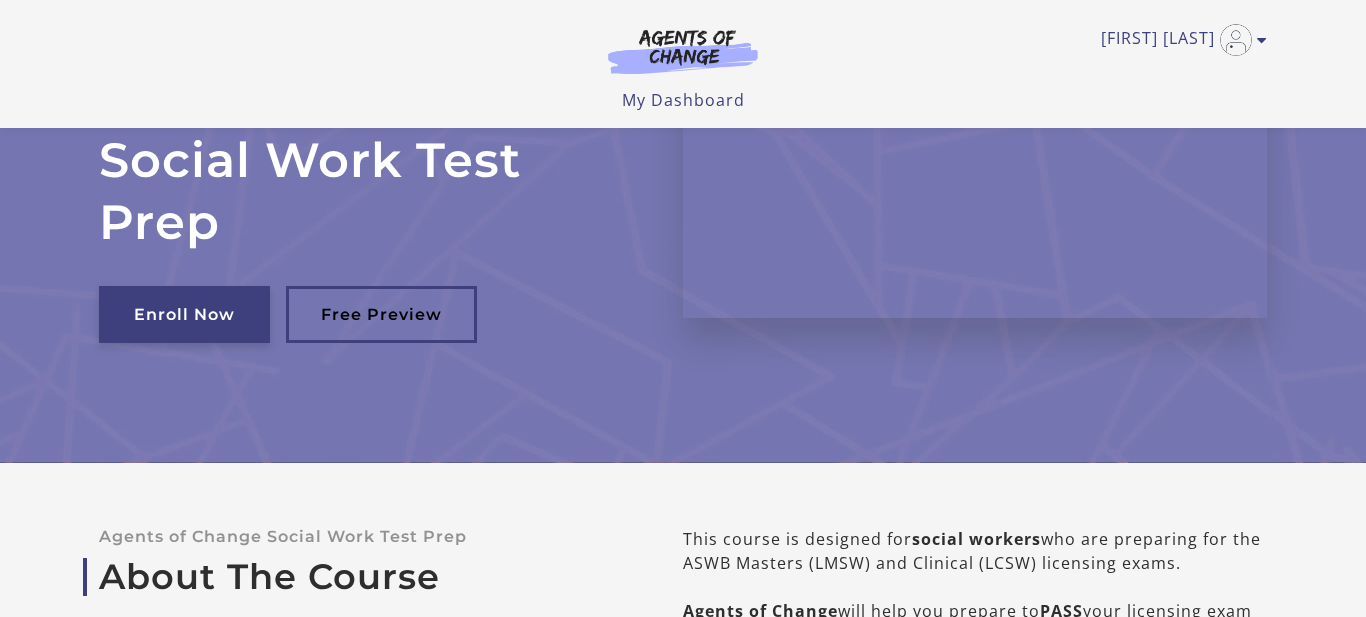 click on "Enroll Now" at bounding box center [184, 314] 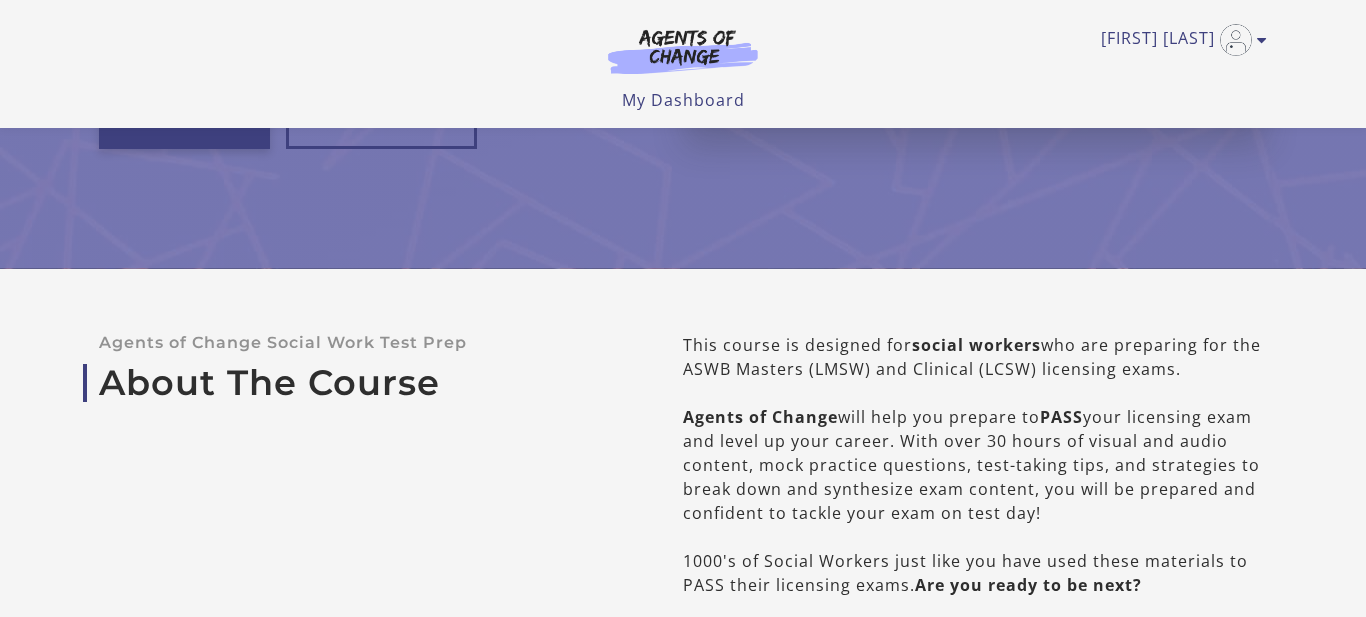 scroll, scrollTop: 337, scrollLeft: 0, axis: vertical 